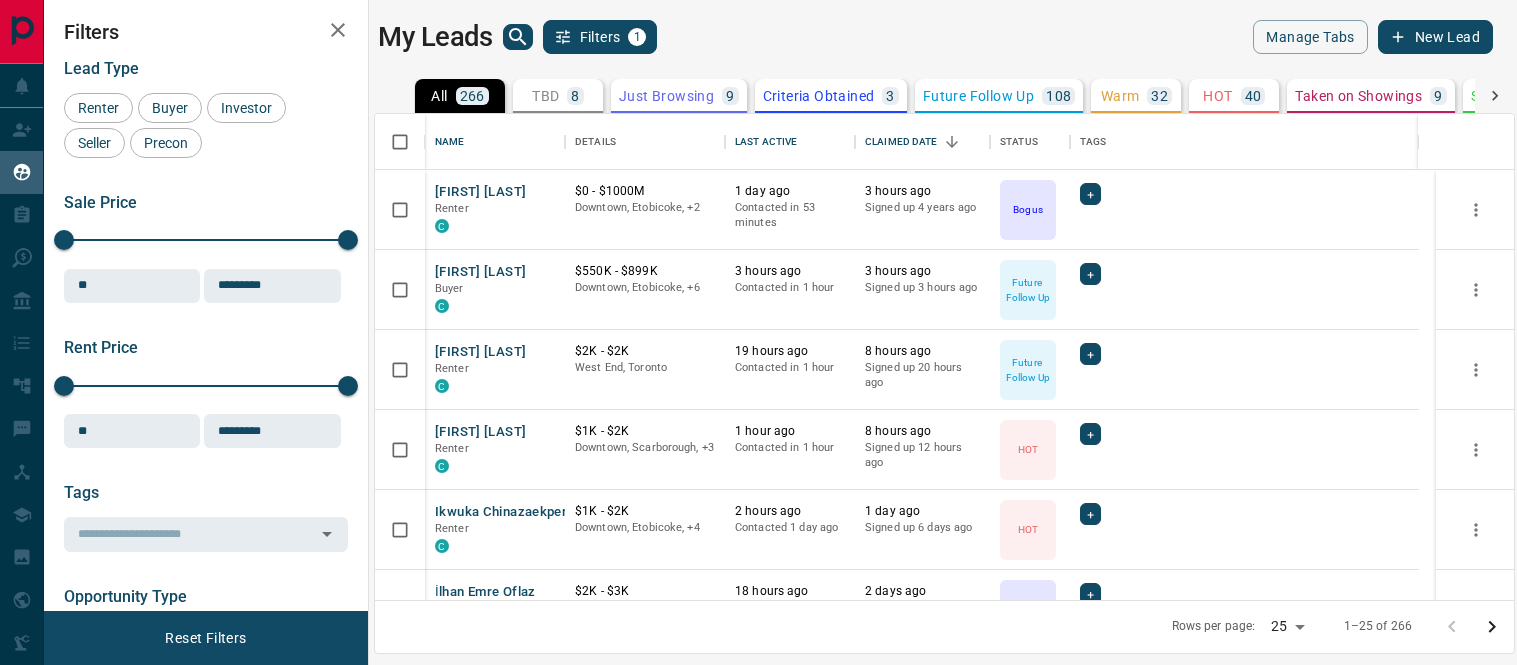 scroll, scrollTop: 0, scrollLeft: 0, axis: both 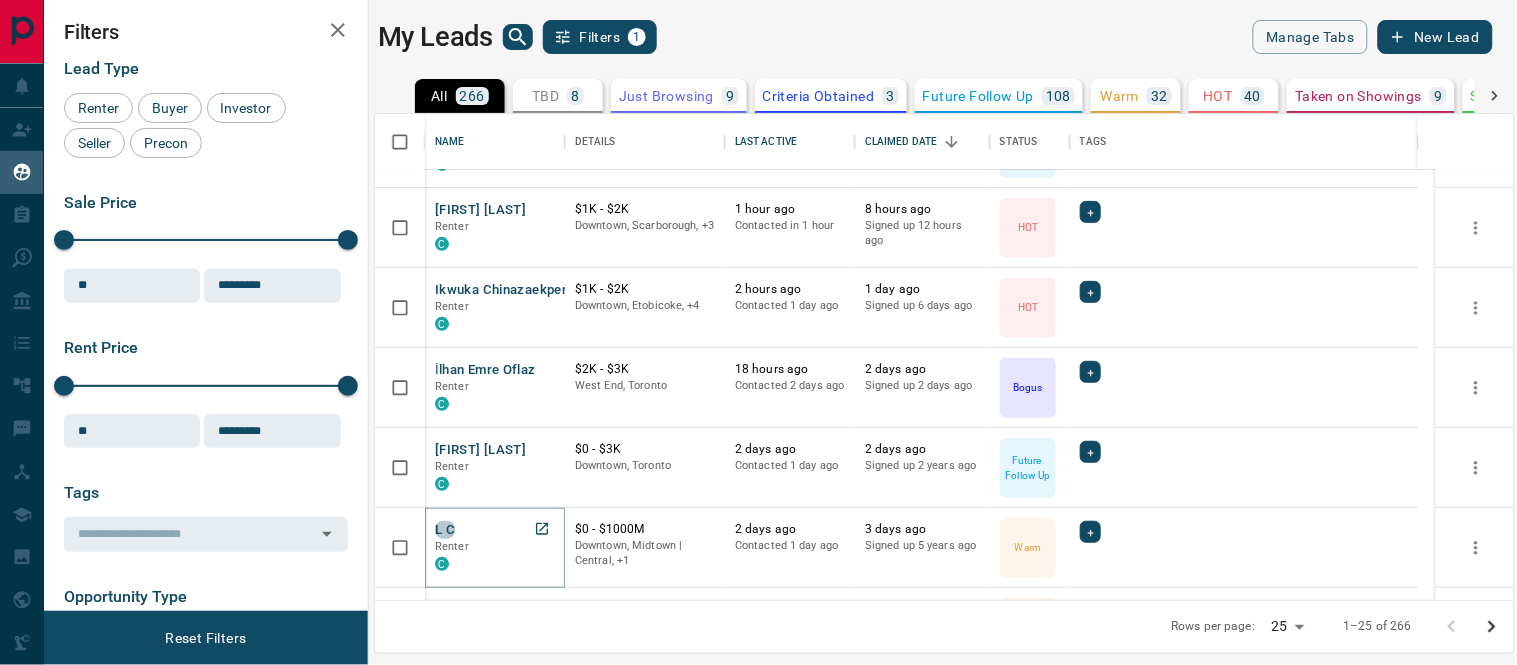 click on "L C" at bounding box center [445, 530] 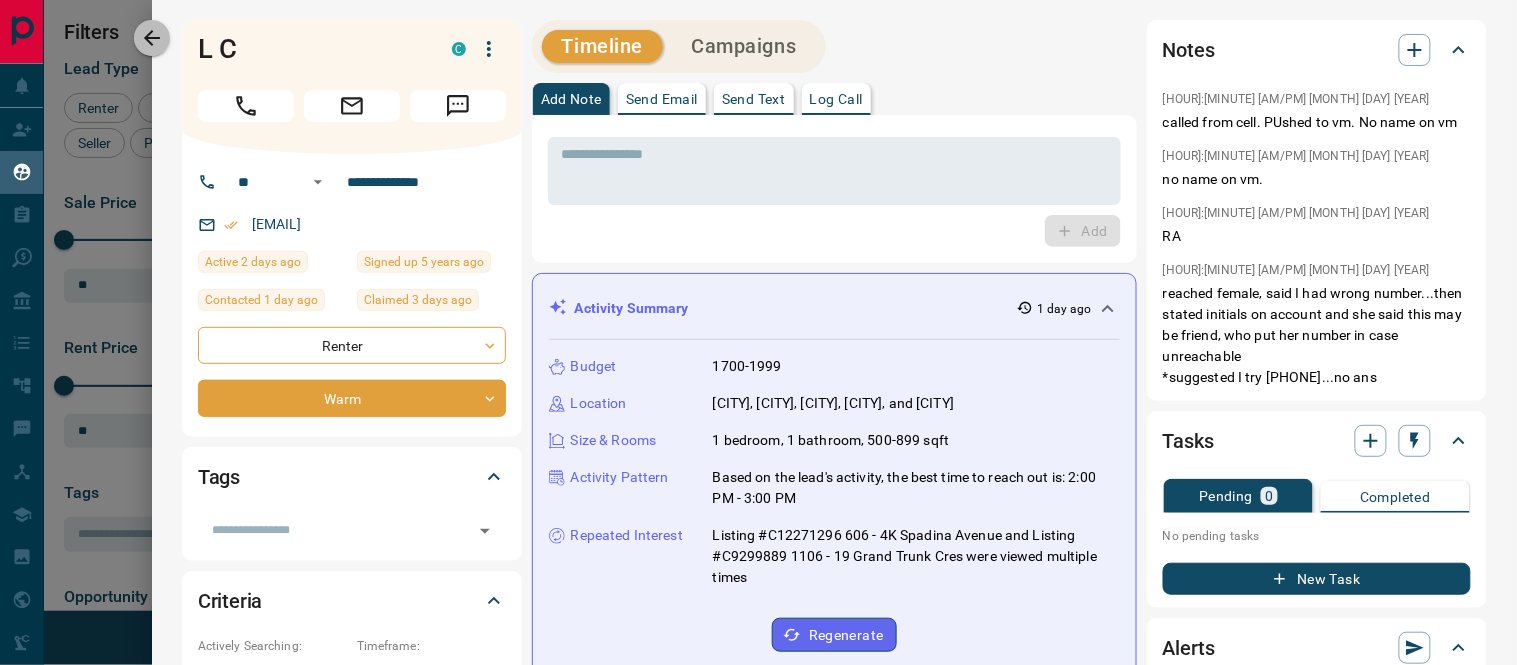 click 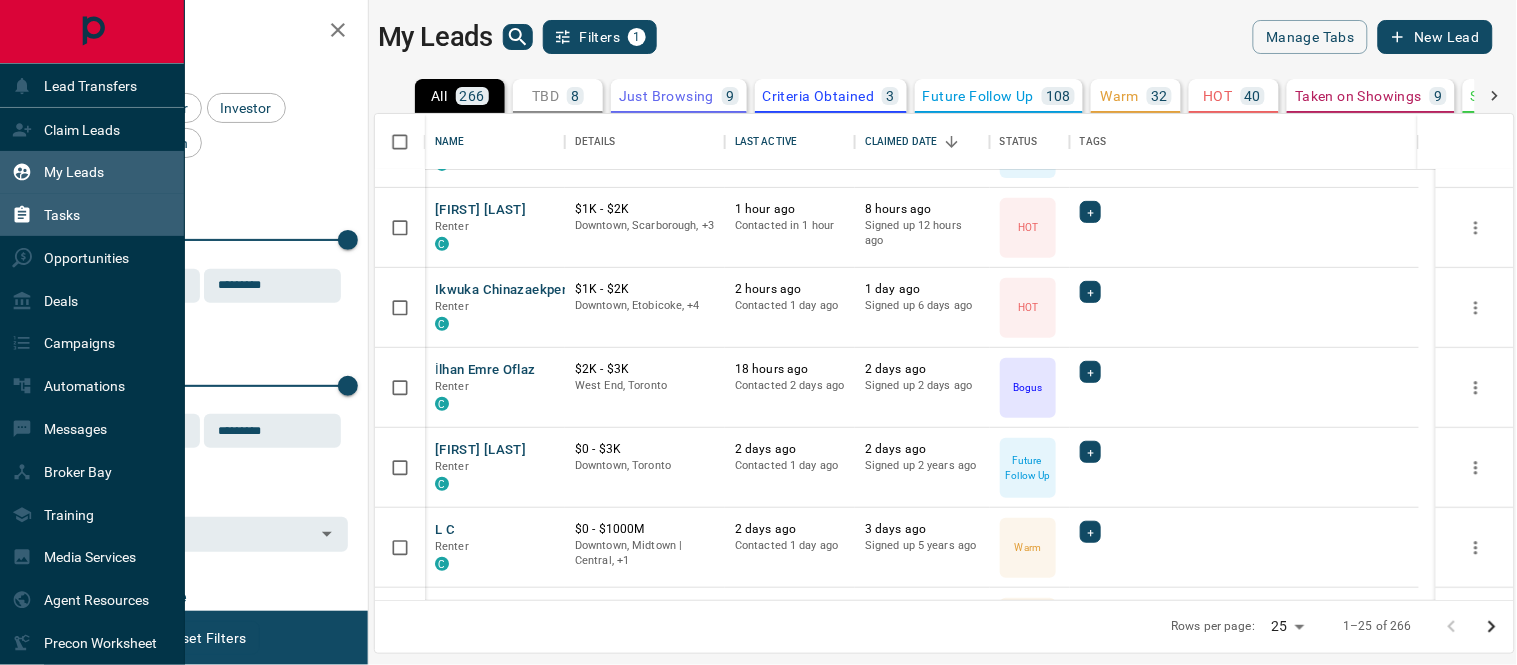 click on "Tasks" at bounding box center (62, 215) 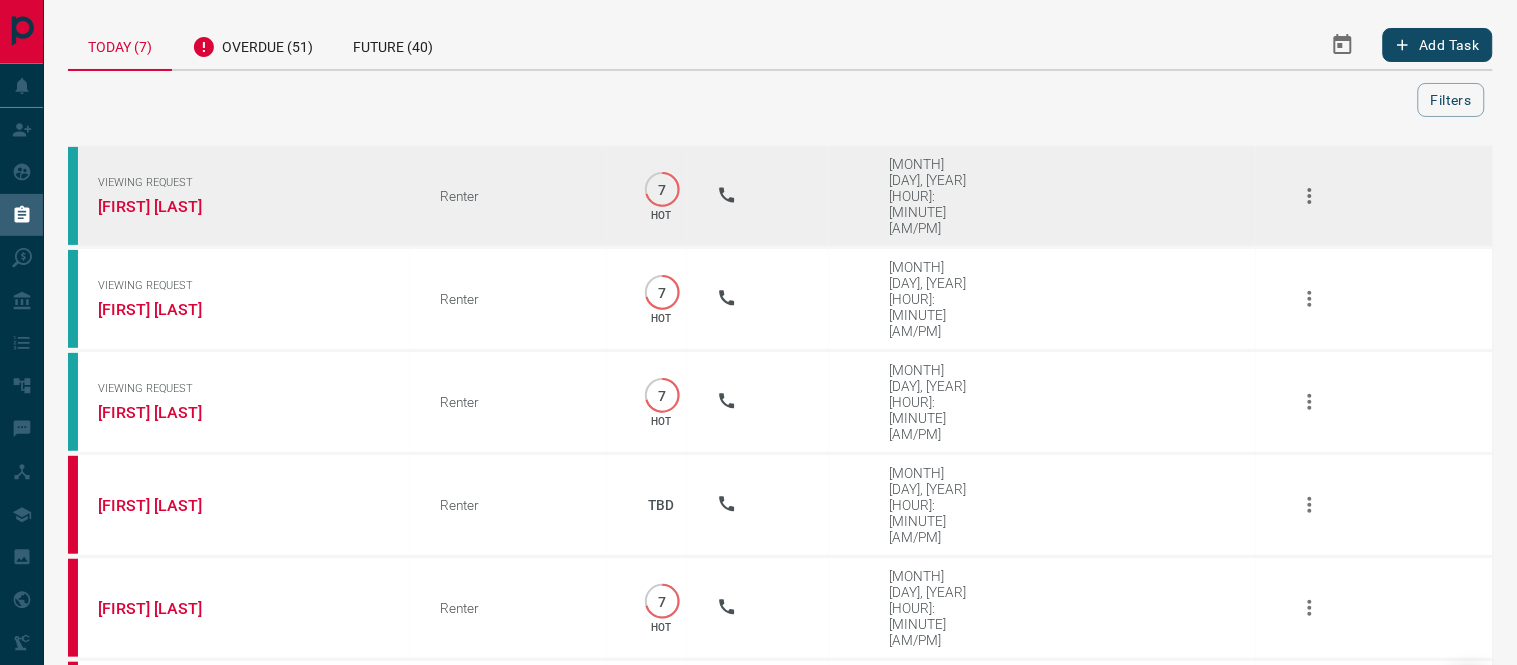 click 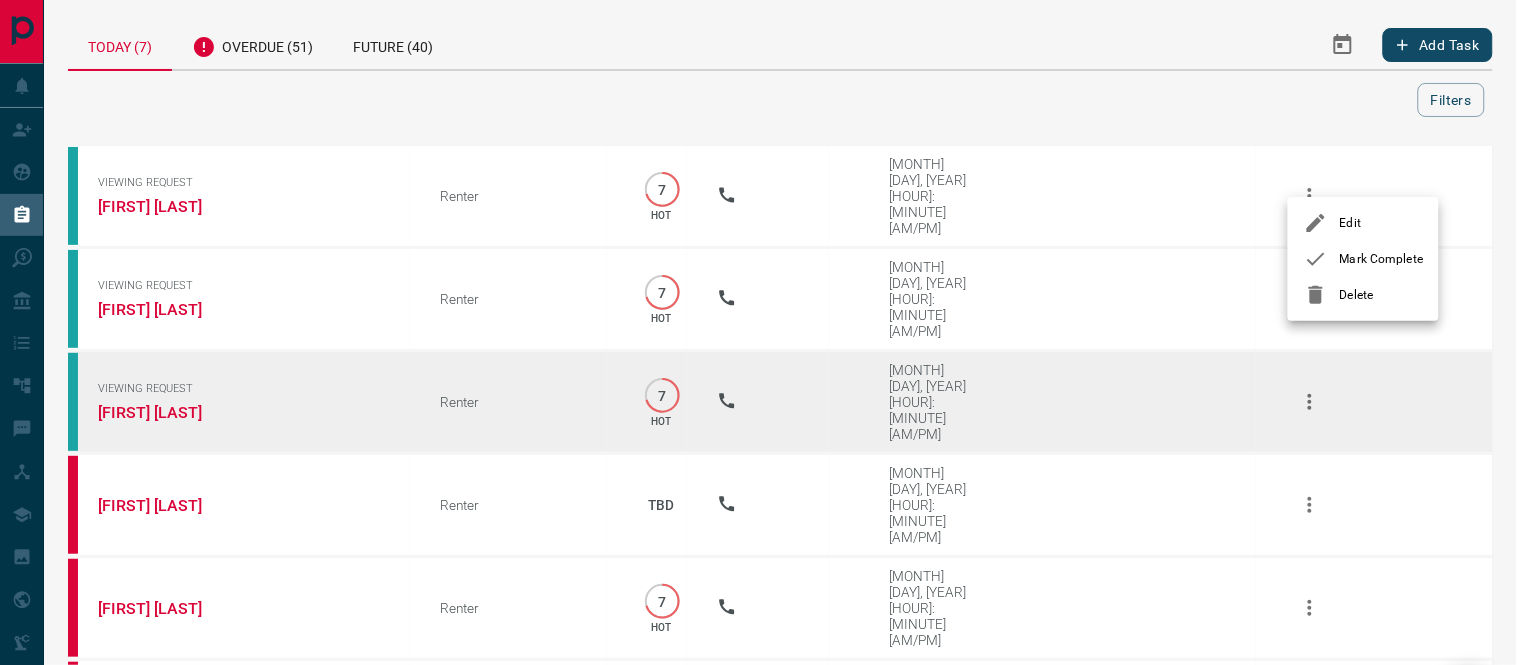 click on "Mark Complete" at bounding box center [1381, 259] 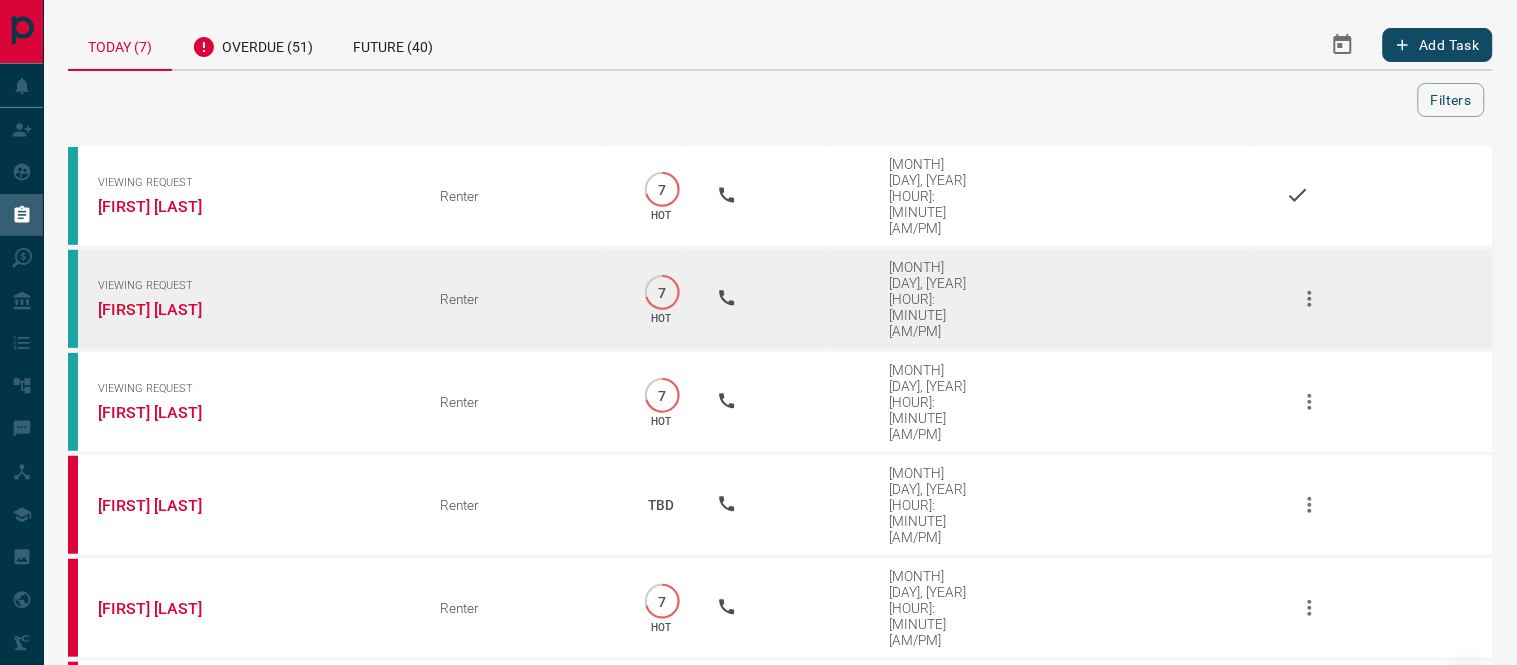 click 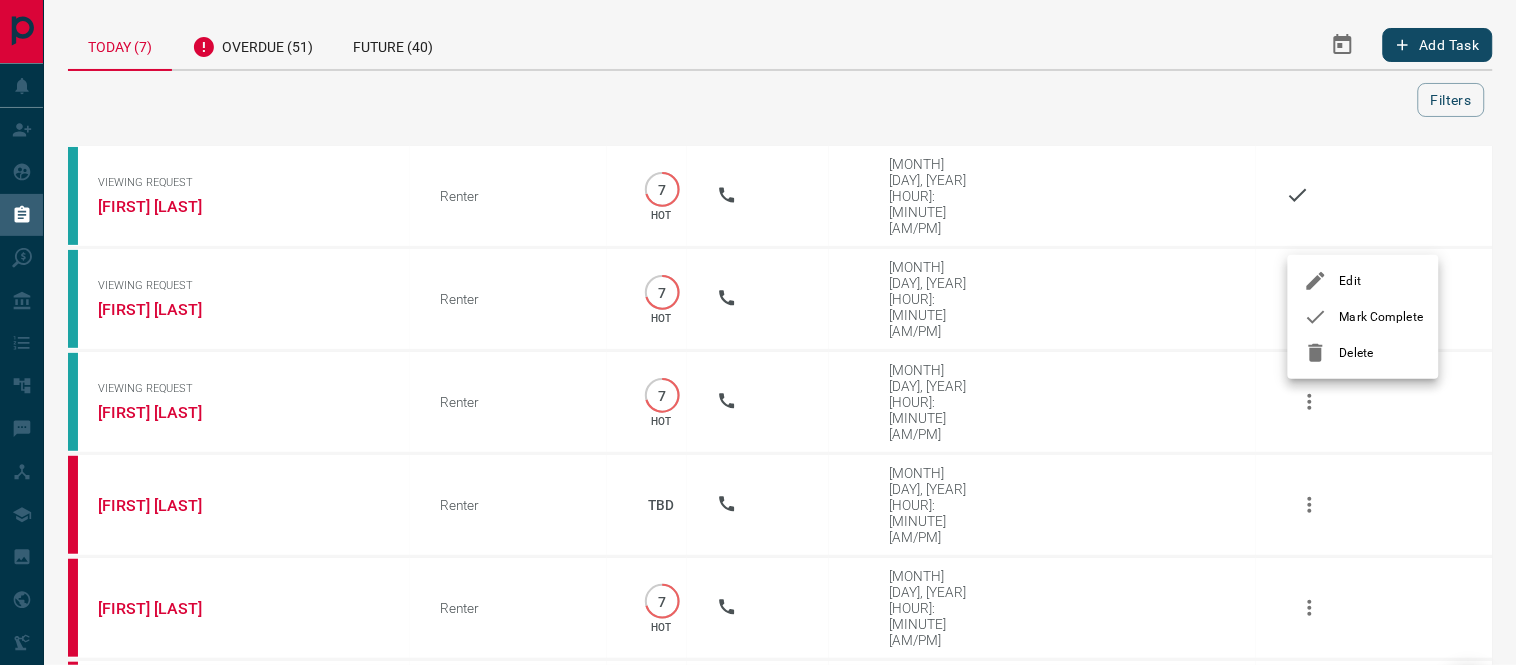 click 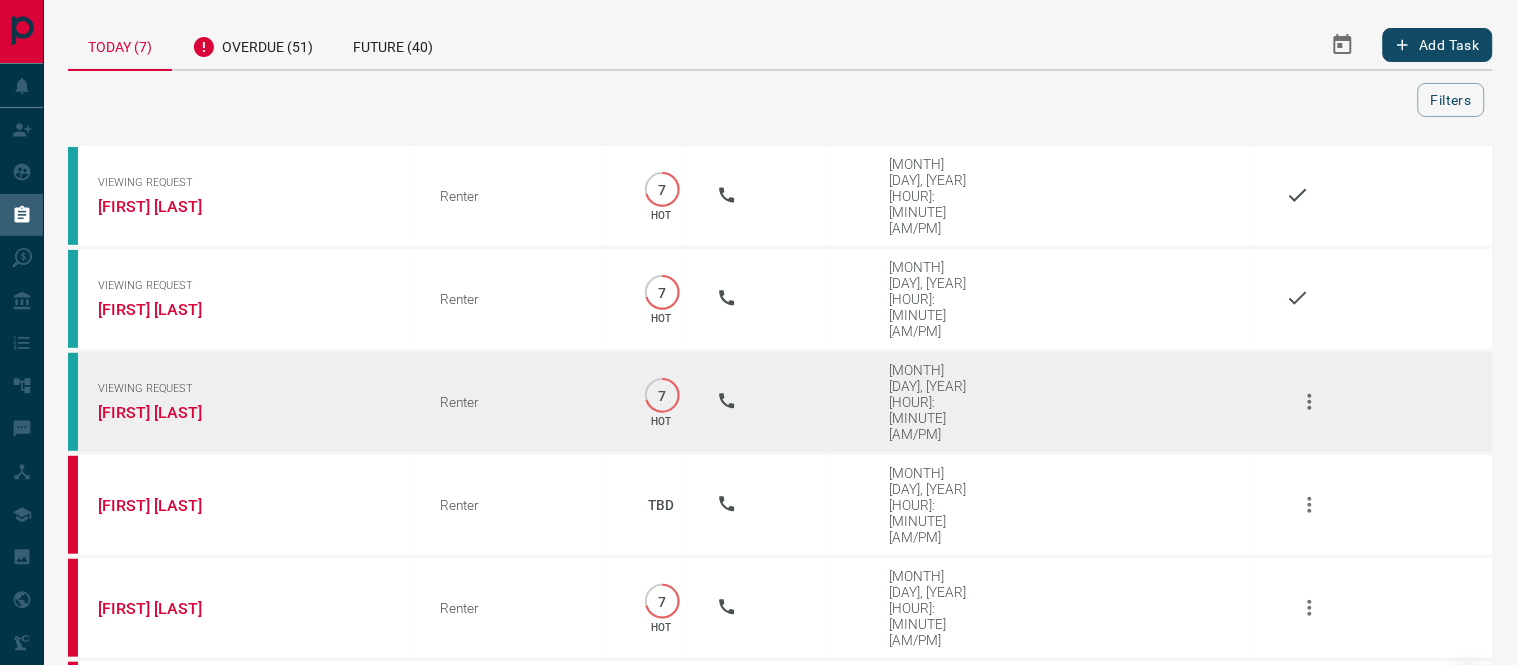 click 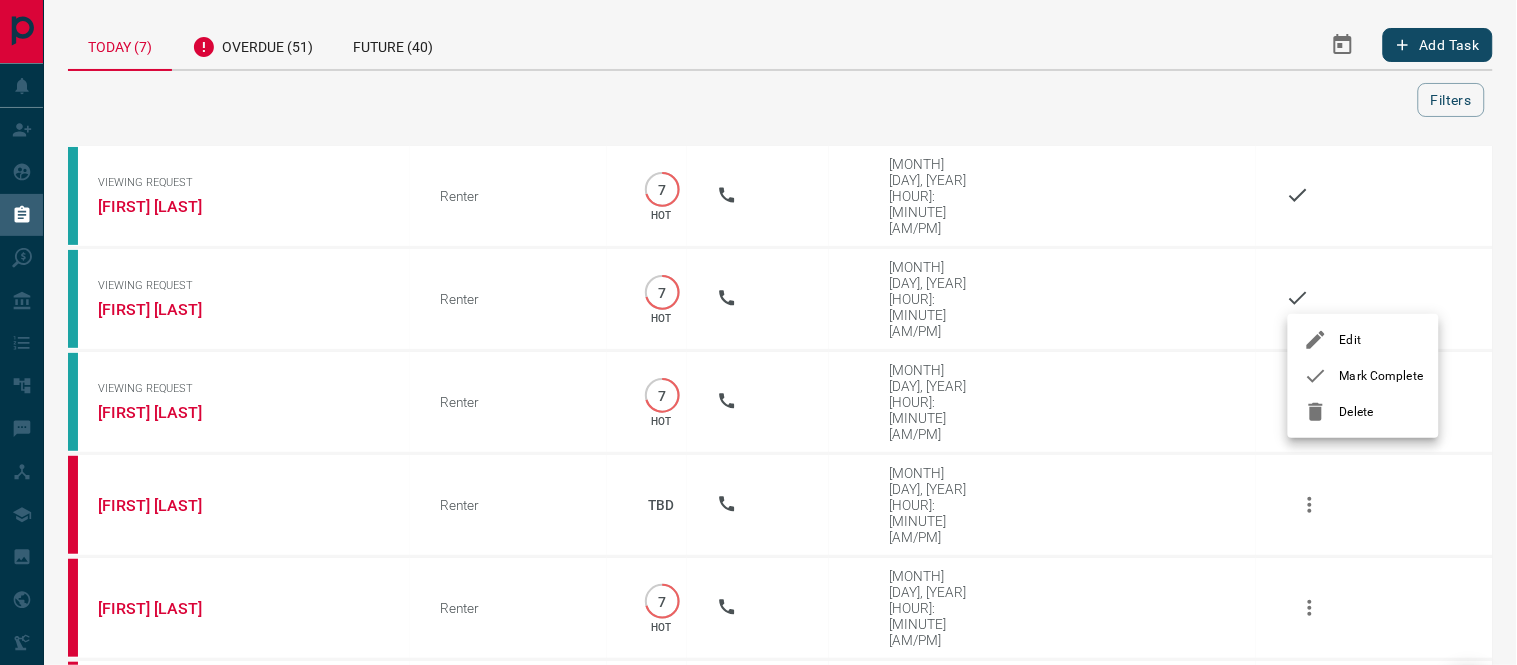 click at bounding box center (1322, 376) 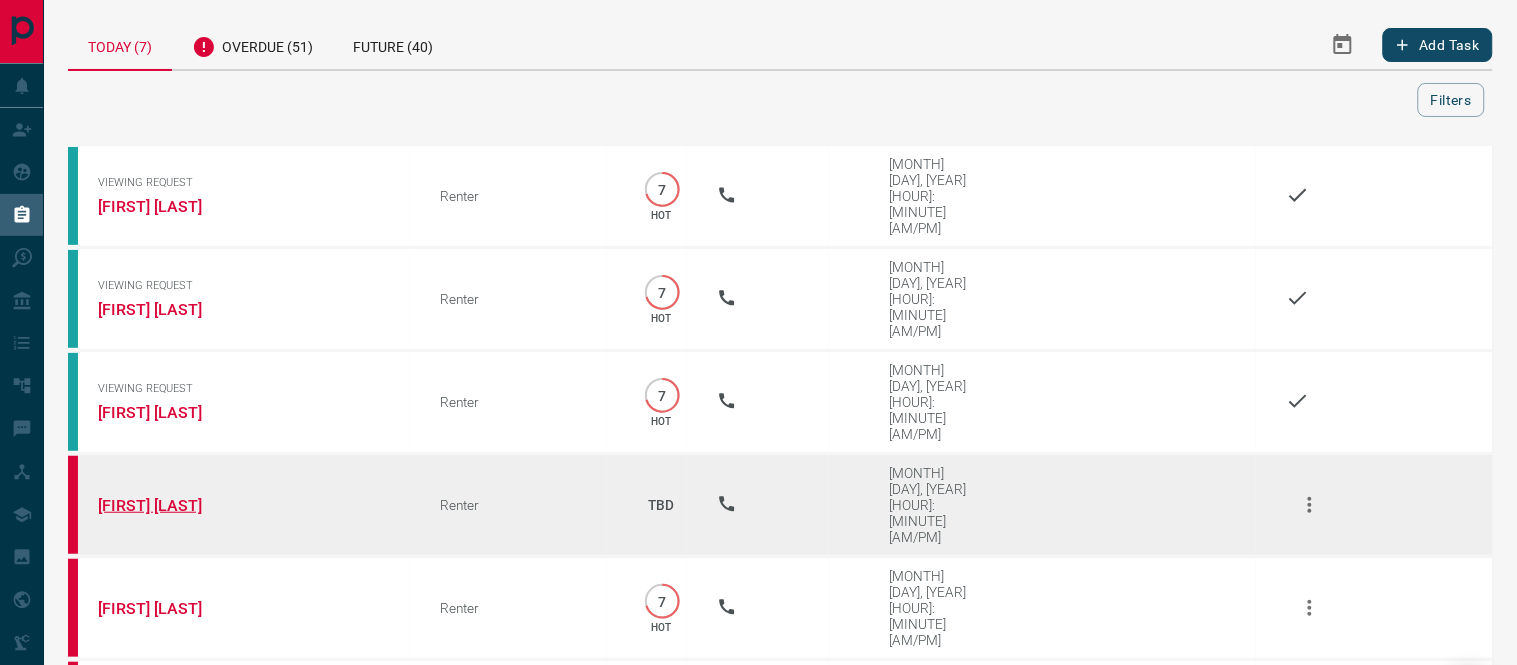 click on "[FIRST] [LAST]" at bounding box center [173, 505] 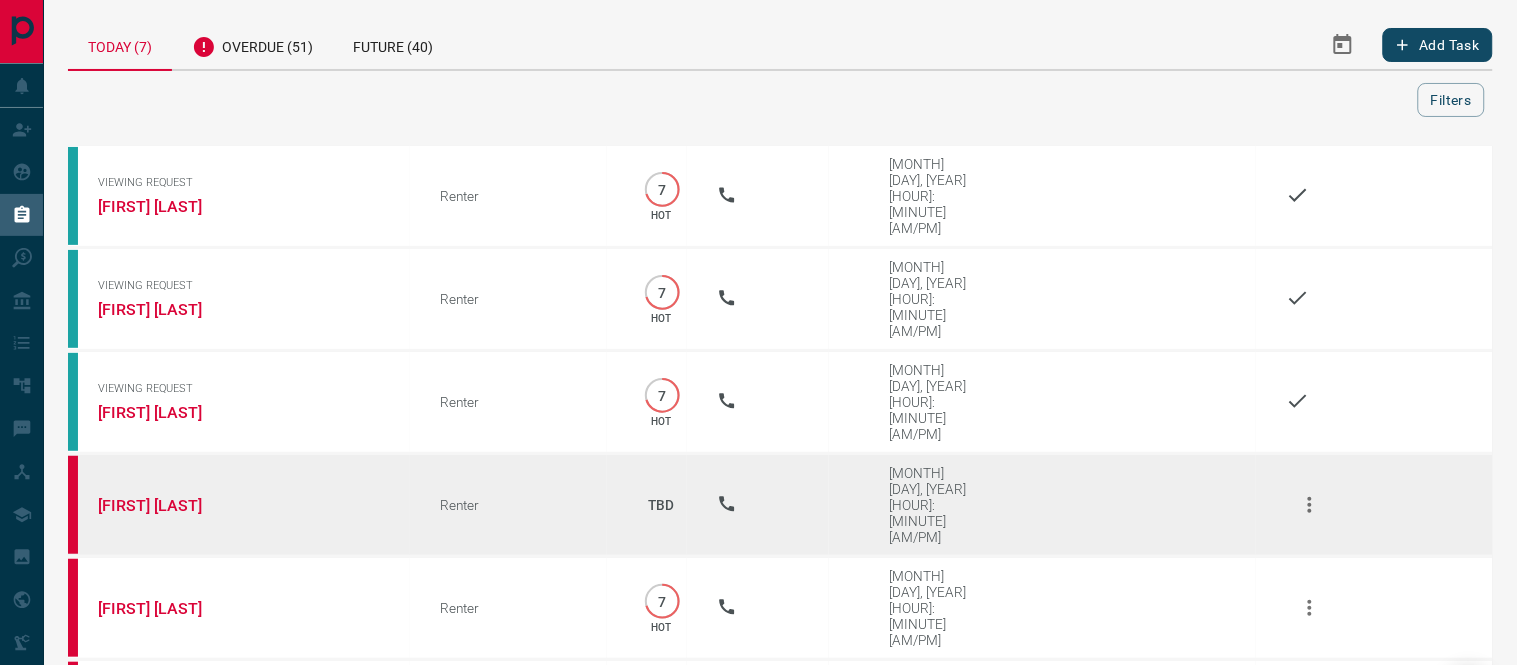 click 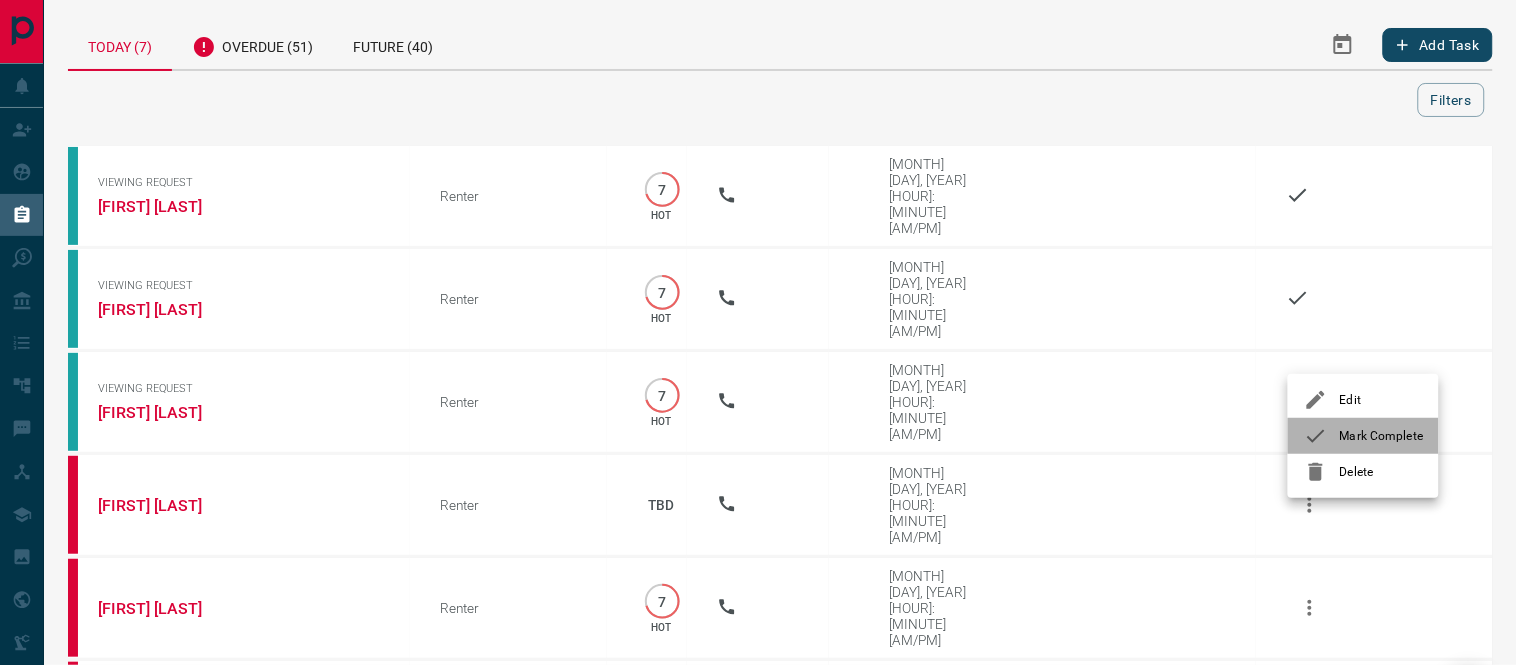 click 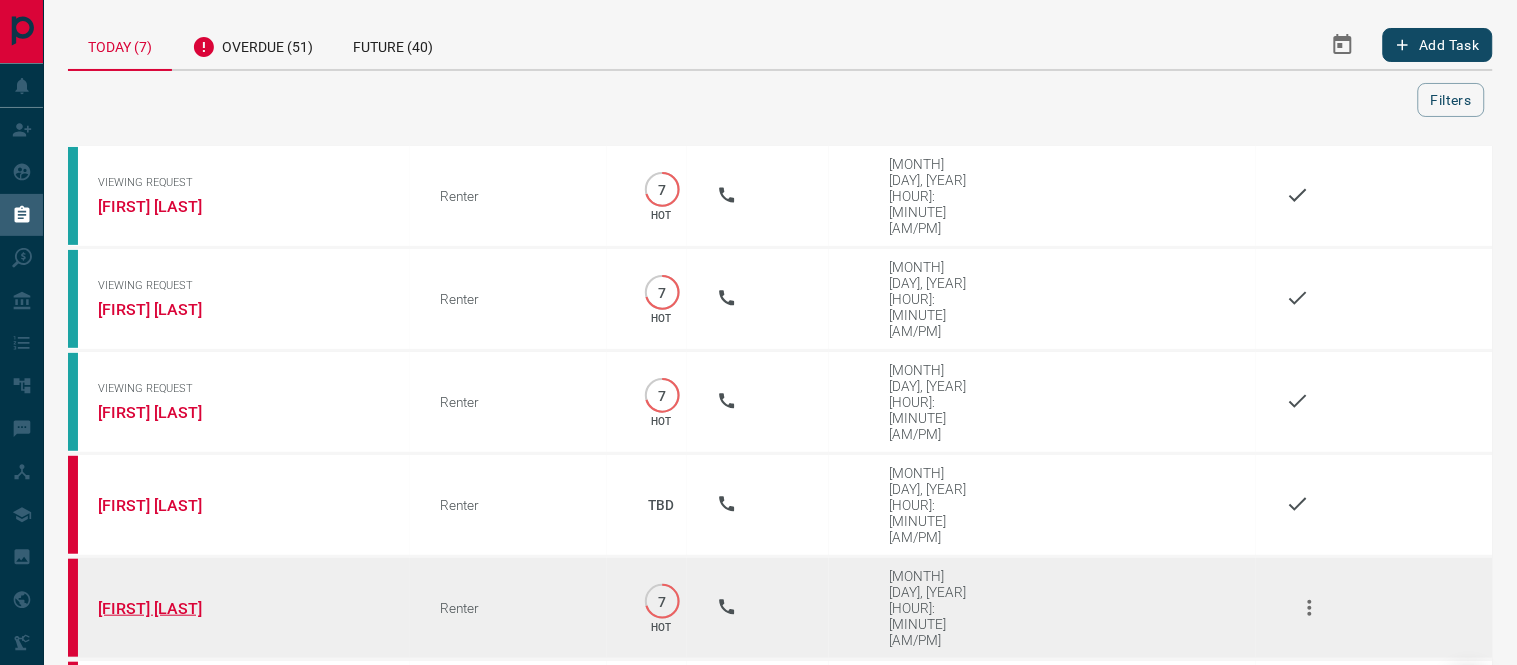 click on "[FIRST] [LAST]" at bounding box center [173, 608] 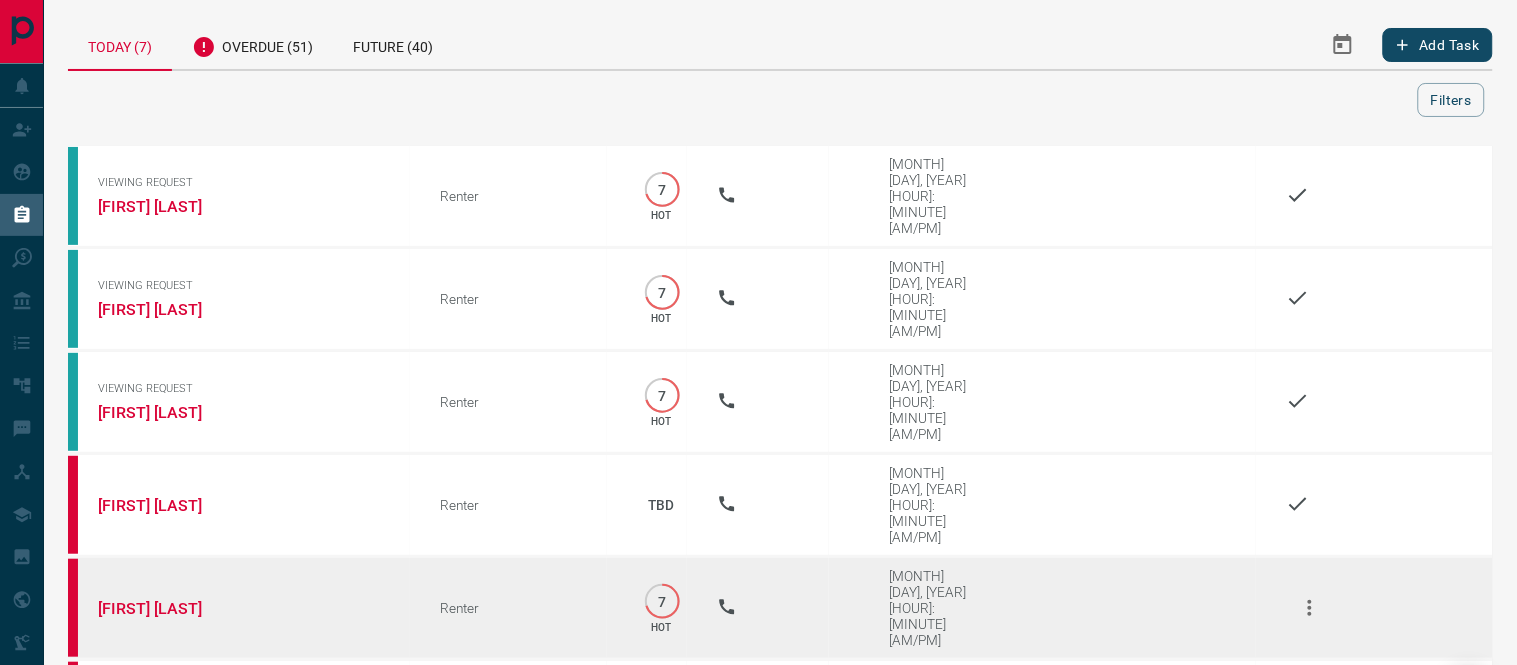 click 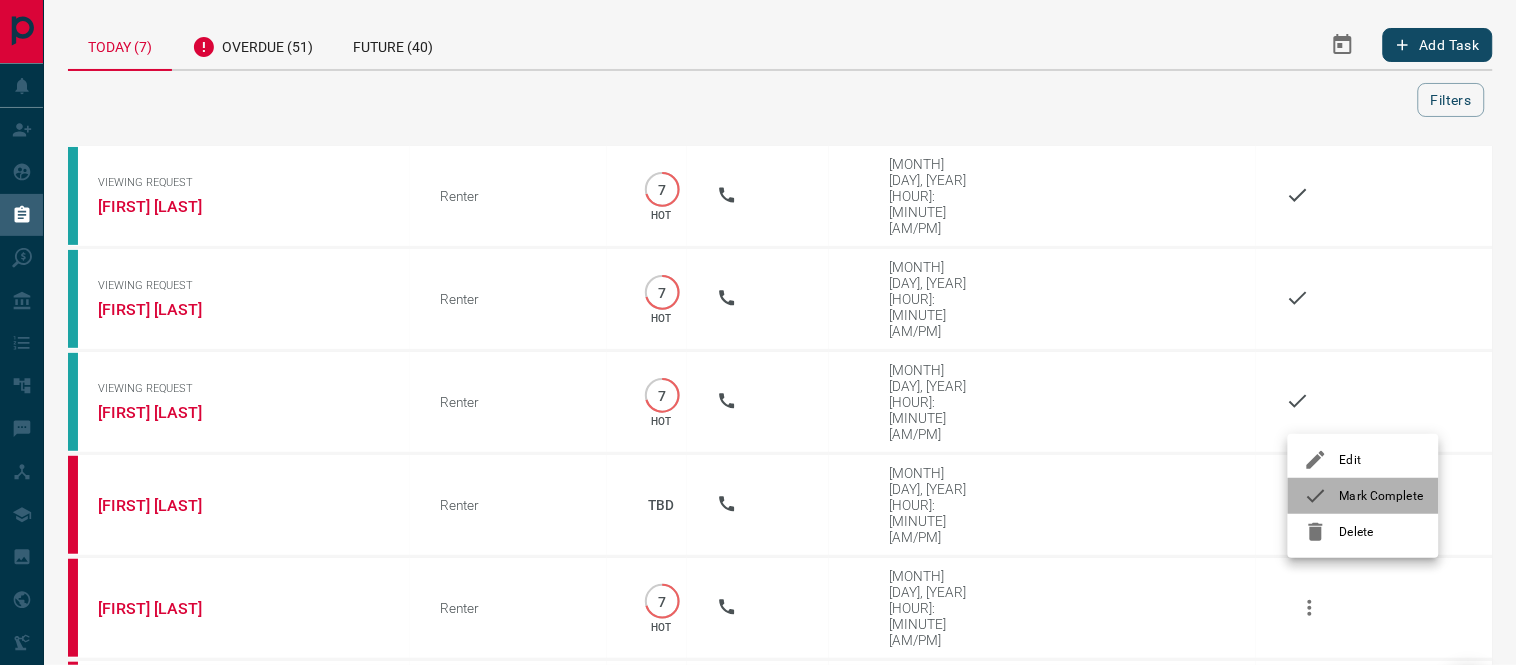 click 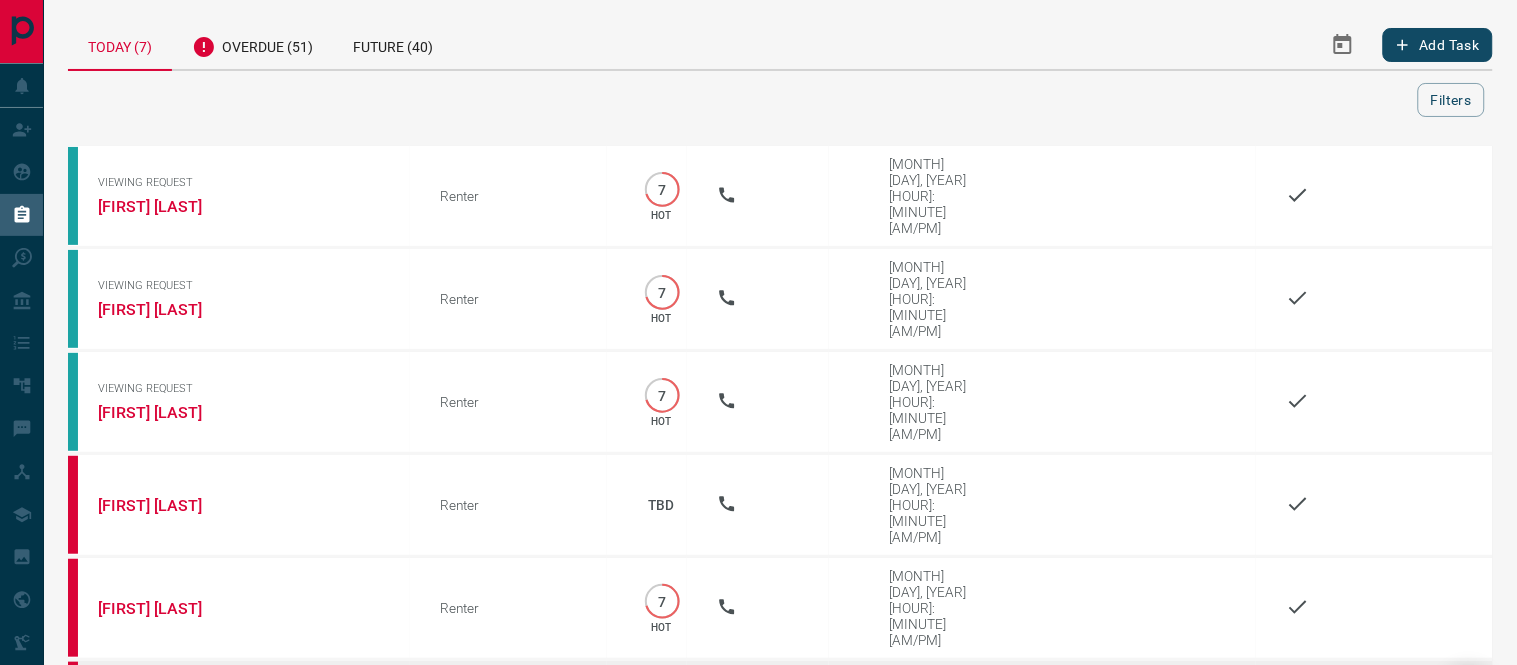 click at bounding box center [1310, 711] 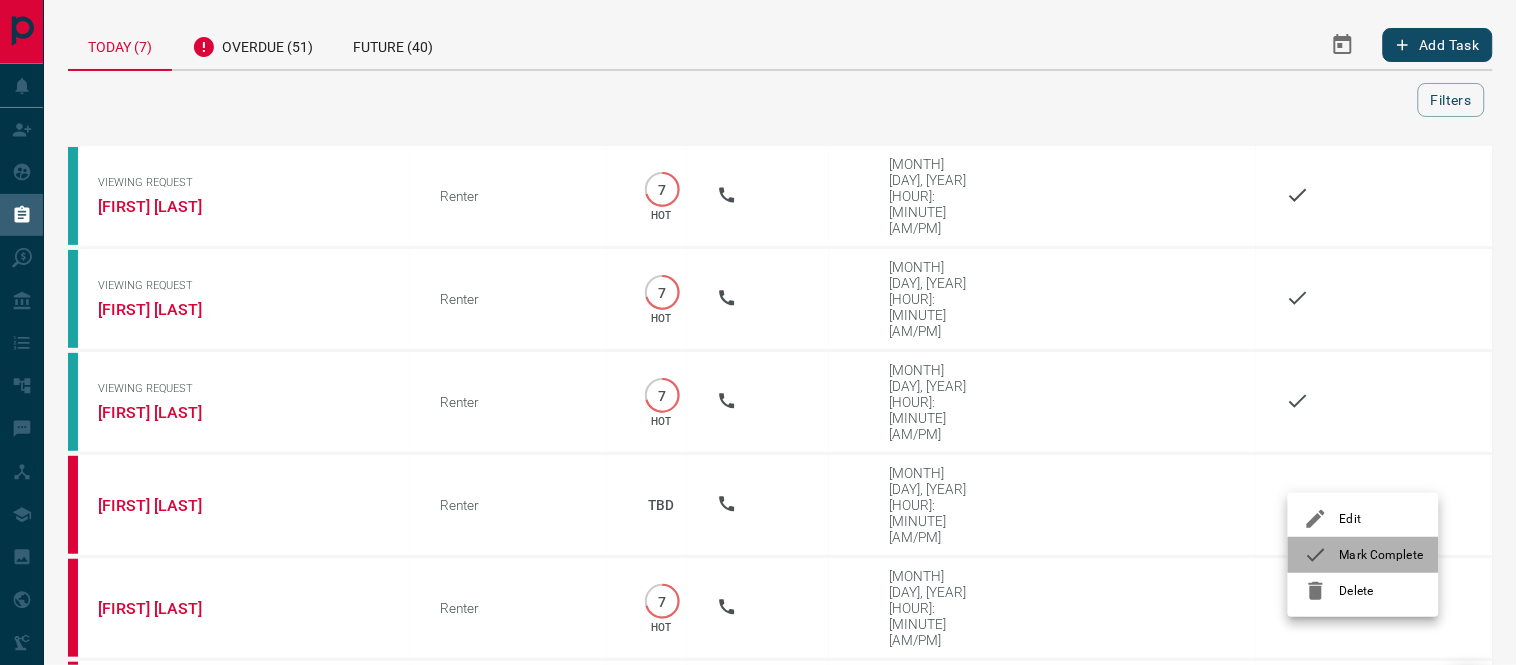 click 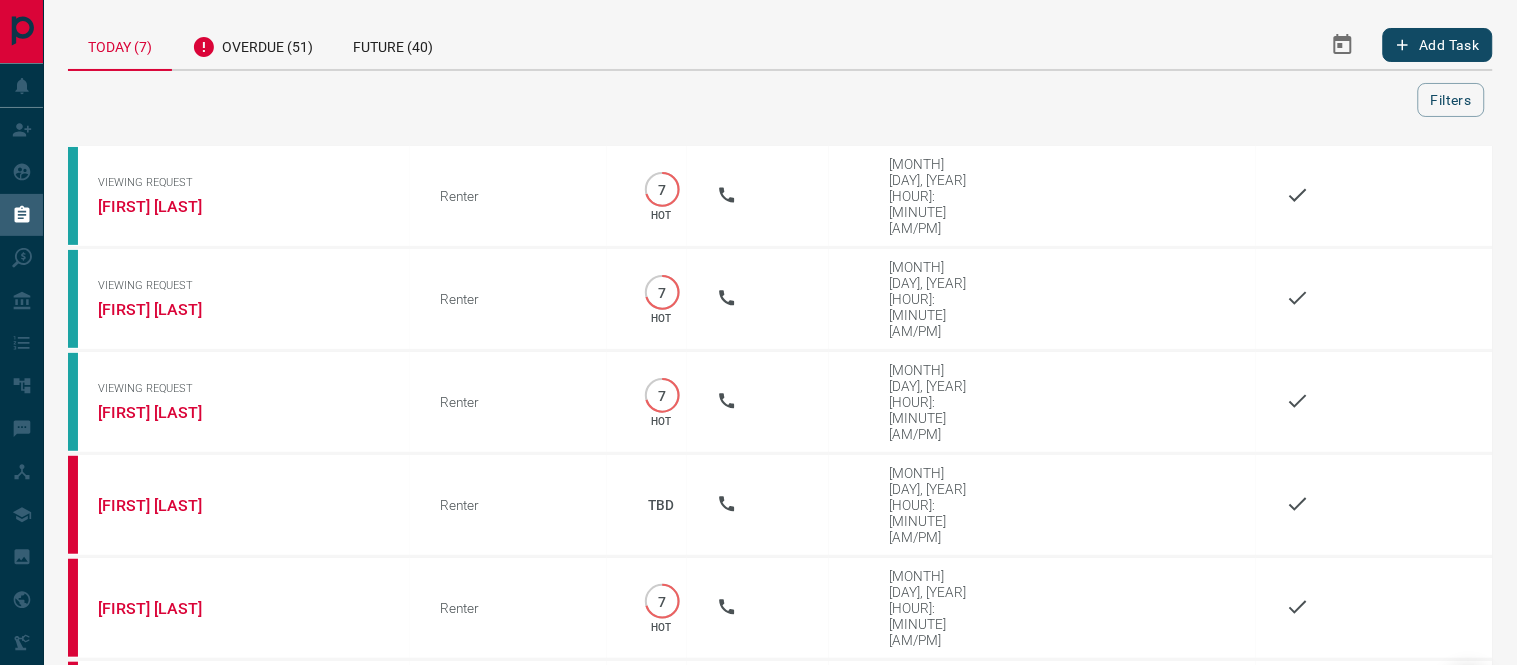 click on "İlhan Emre Oflaz" at bounding box center [173, 814] 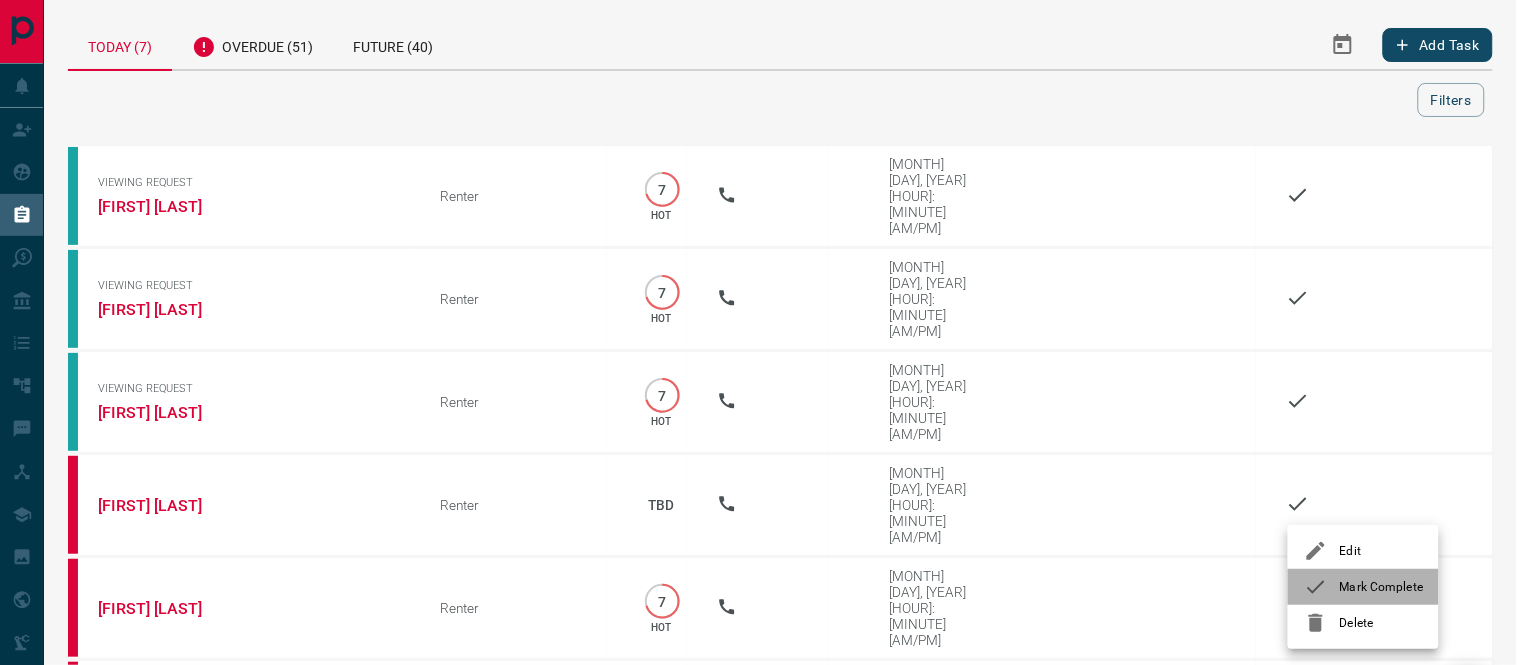 click 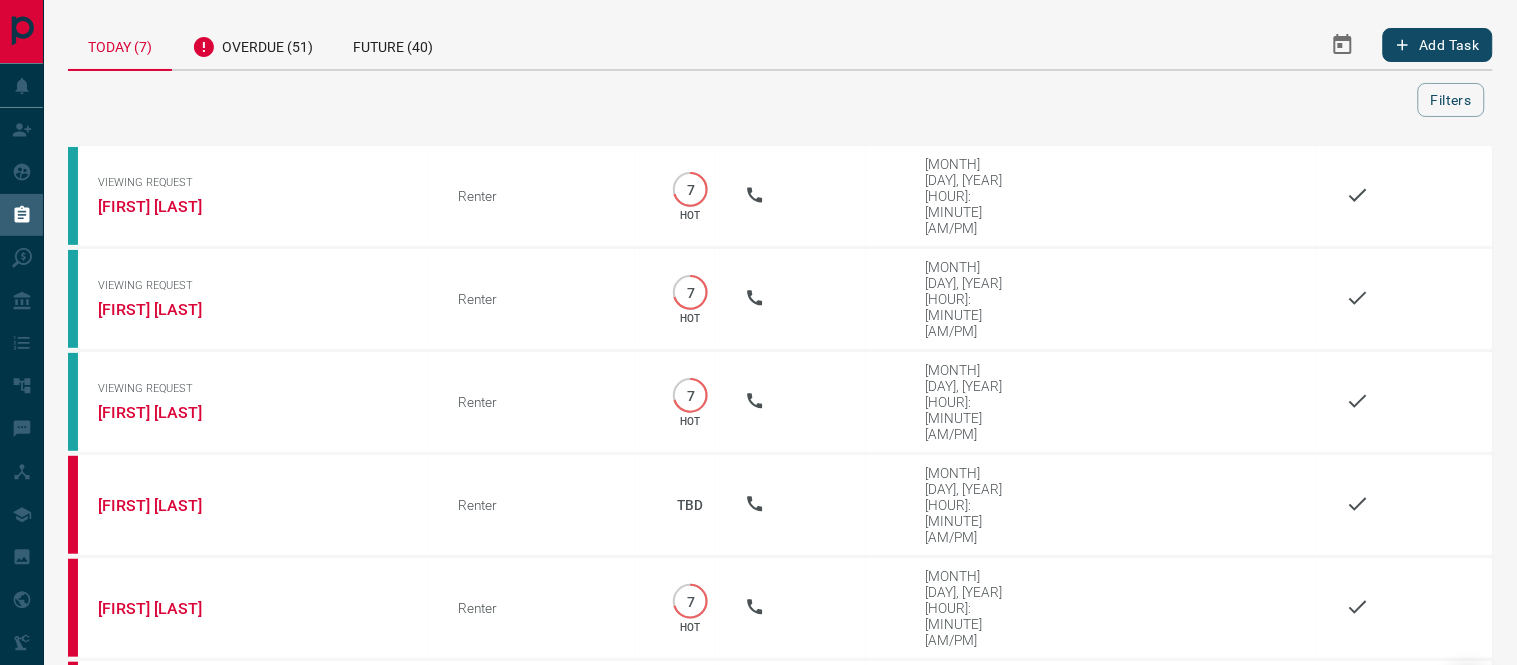 click on "Reload" at bounding box center (780, 905) 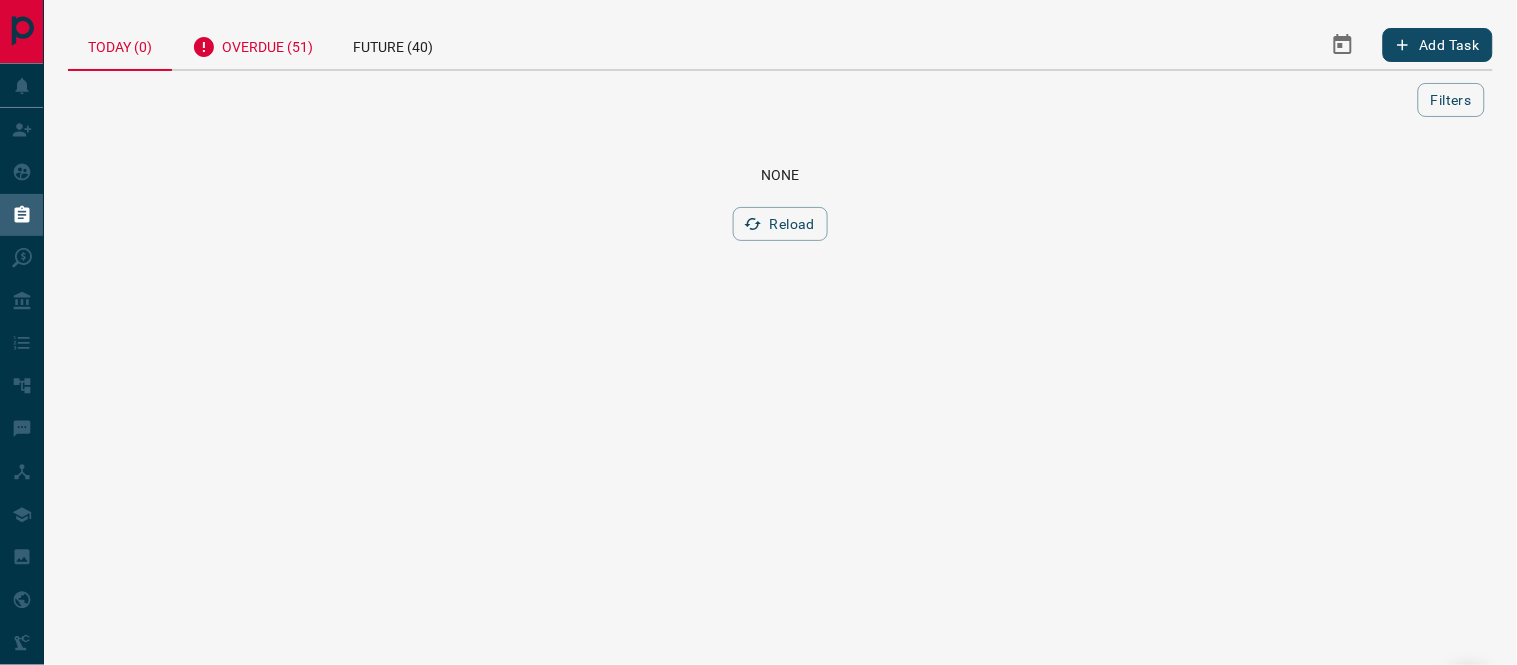 click on "Overdue (51)" at bounding box center [252, 44] 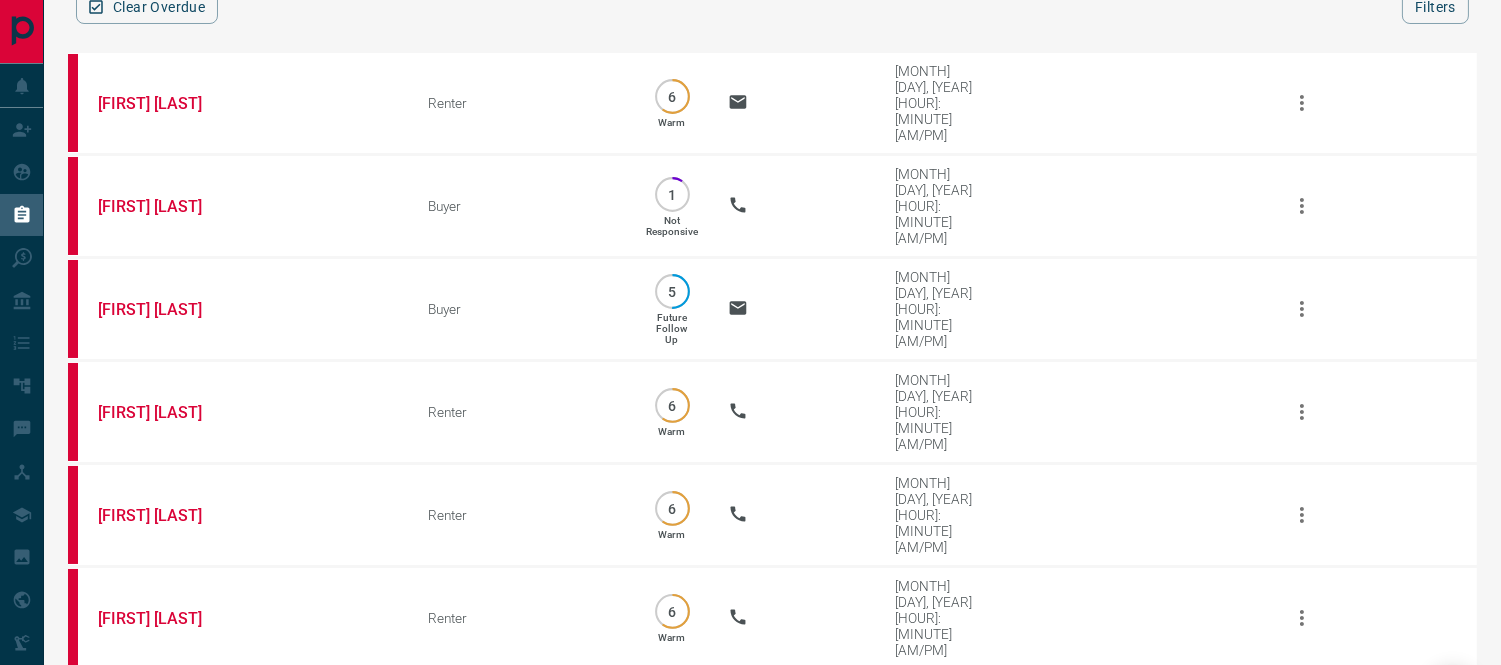 scroll, scrollTop: 0, scrollLeft: 0, axis: both 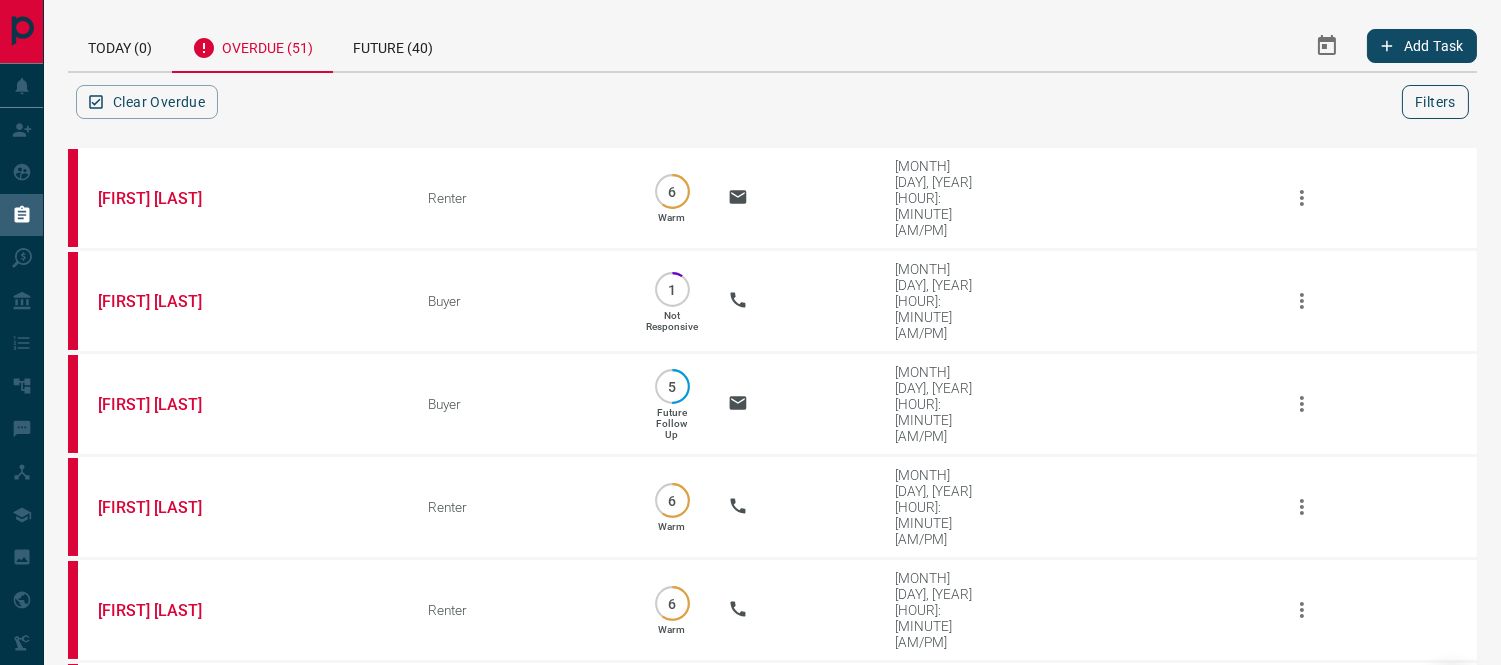 click on "Filters" at bounding box center (1435, 102) 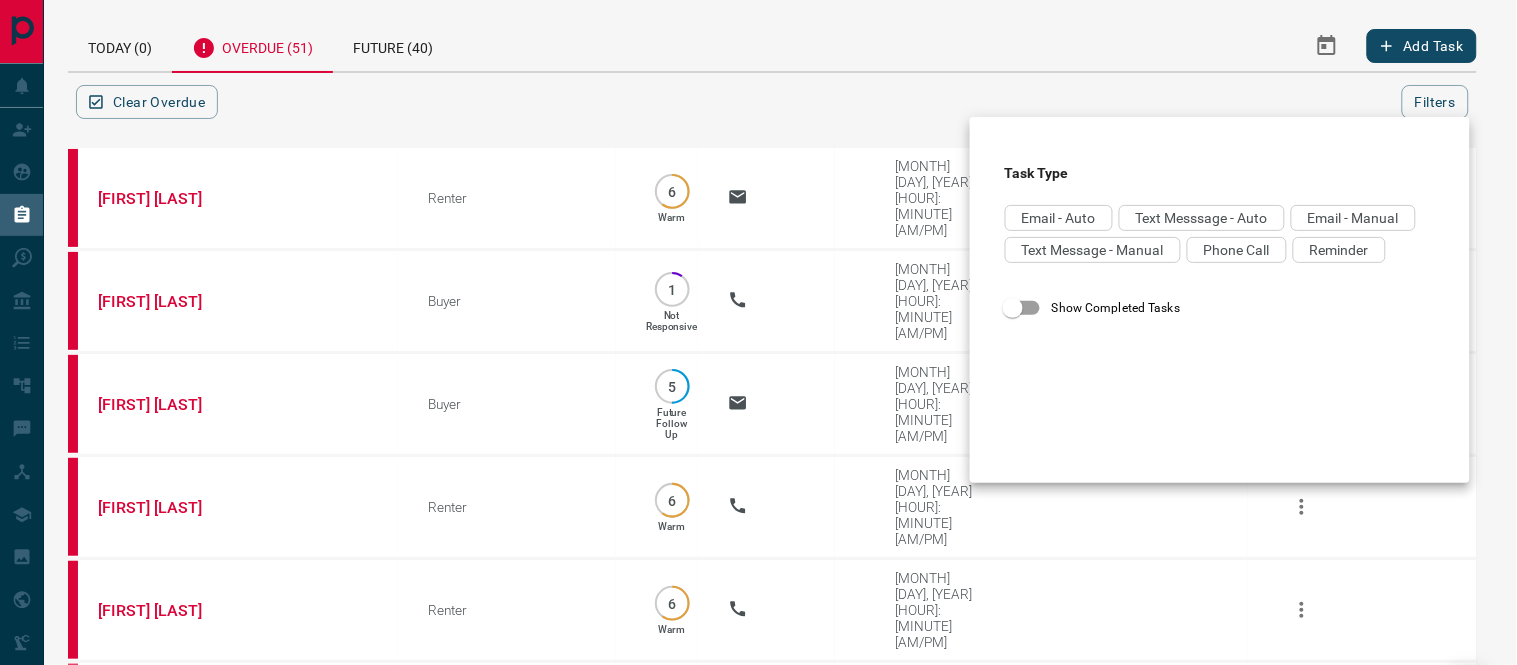 click at bounding box center (758, 332) 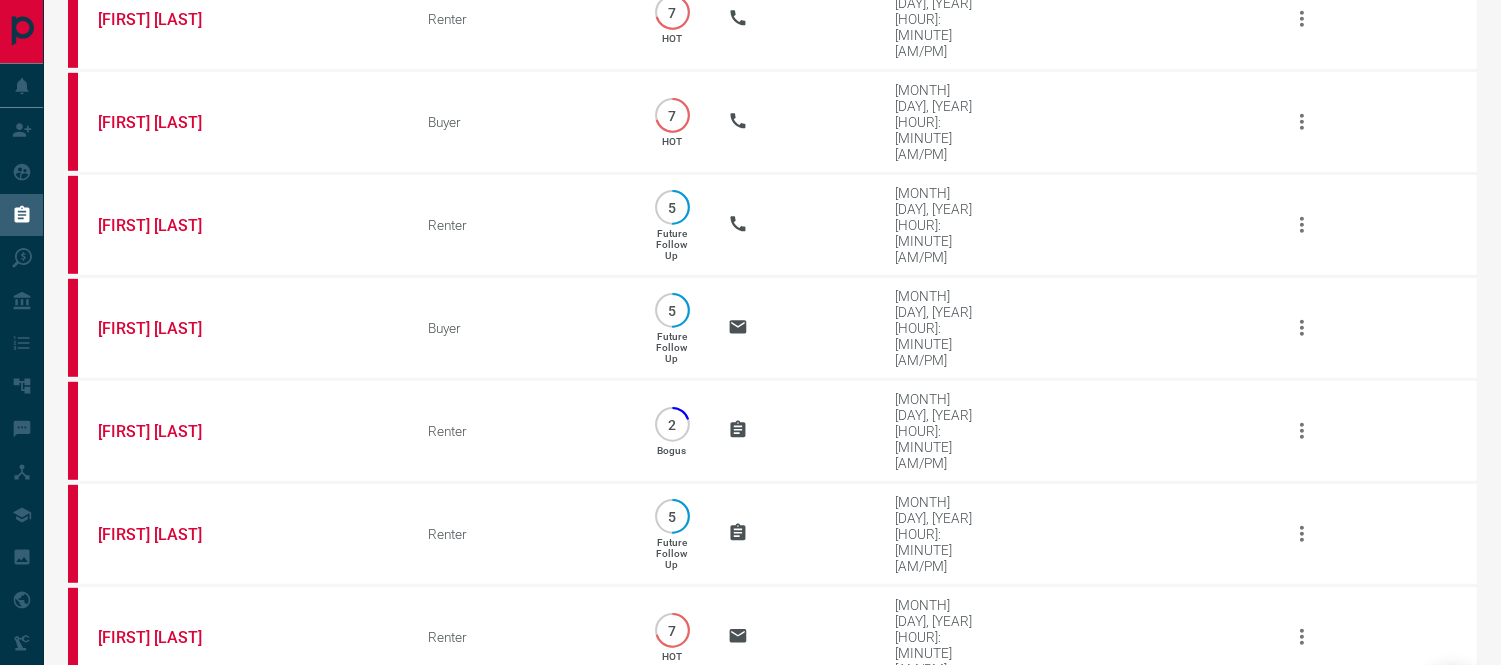 scroll, scrollTop: 2873, scrollLeft: 0, axis: vertical 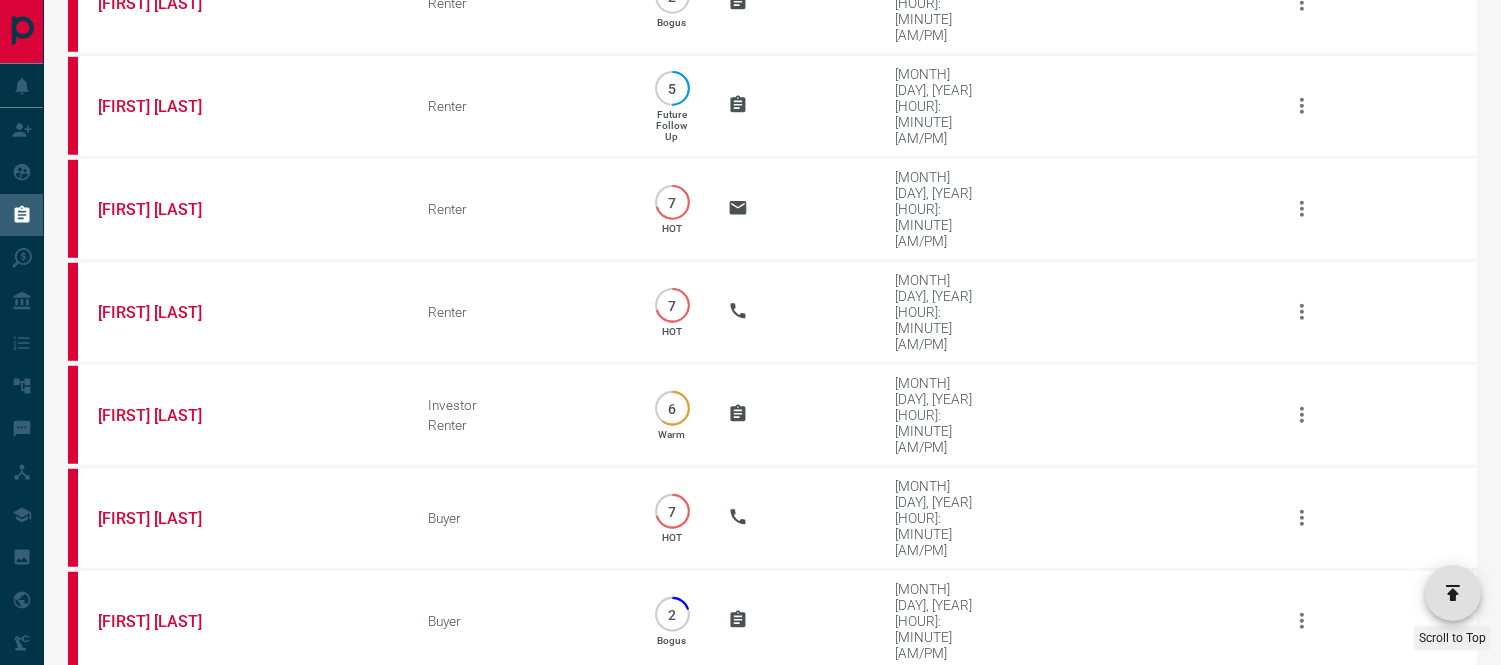 click on "[FIRST] [LAST]" at bounding box center [173, 2372] 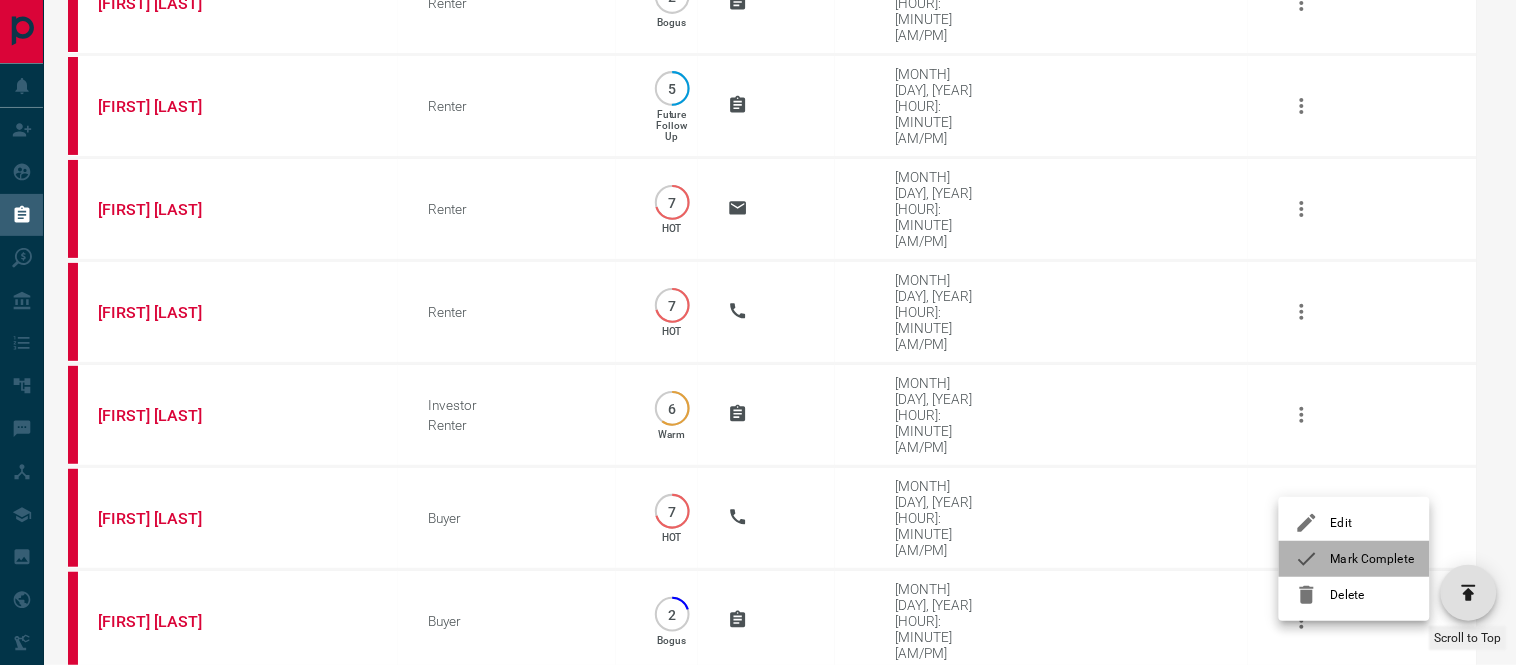 click 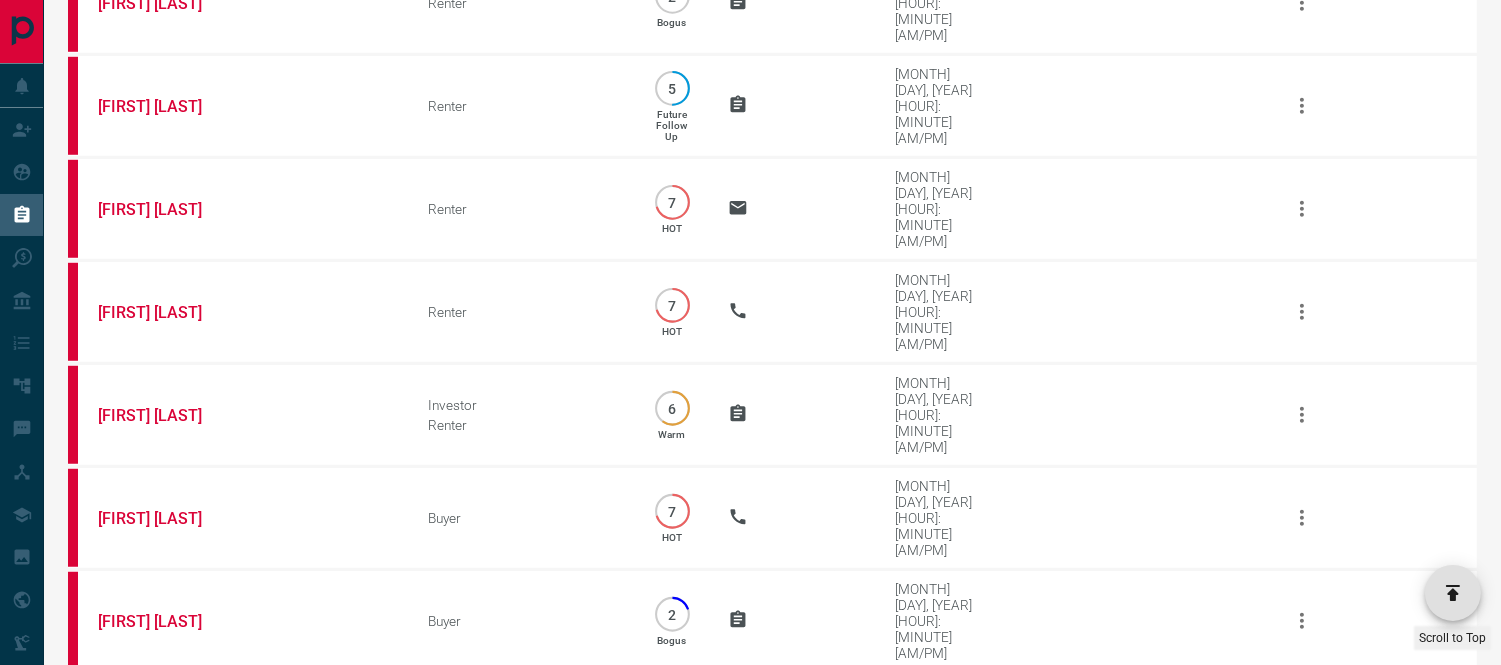 click on "[FIRST] [LAST]" at bounding box center [173, 2475] 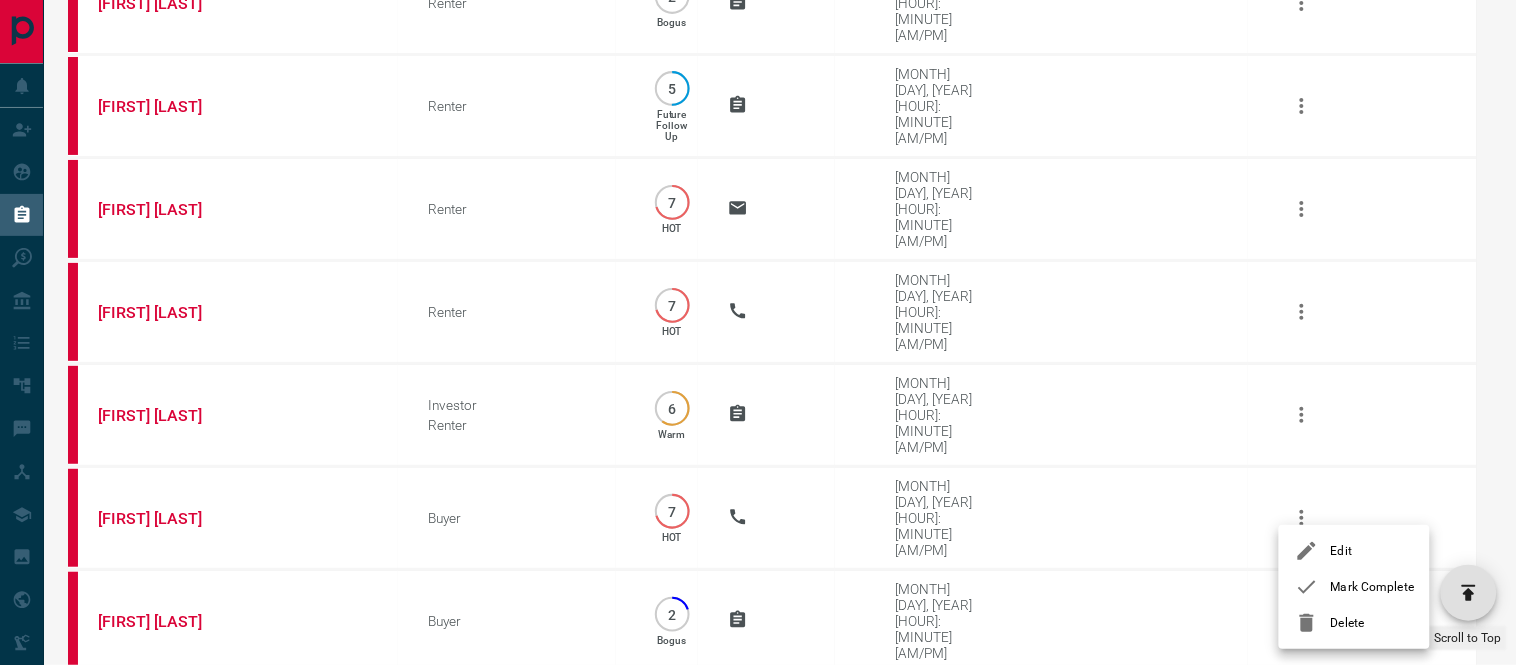click 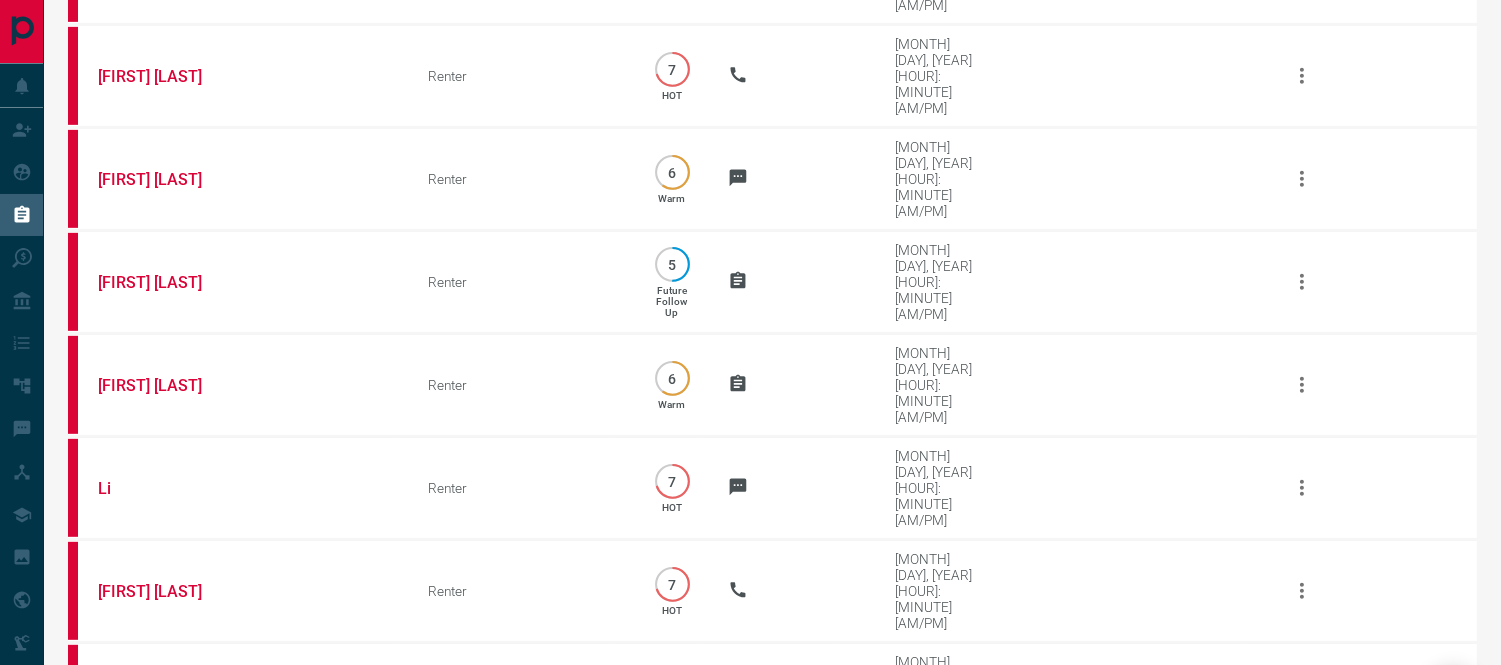 scroll, scrollTop: 1317, scrollLeft: 0, axis: vertical 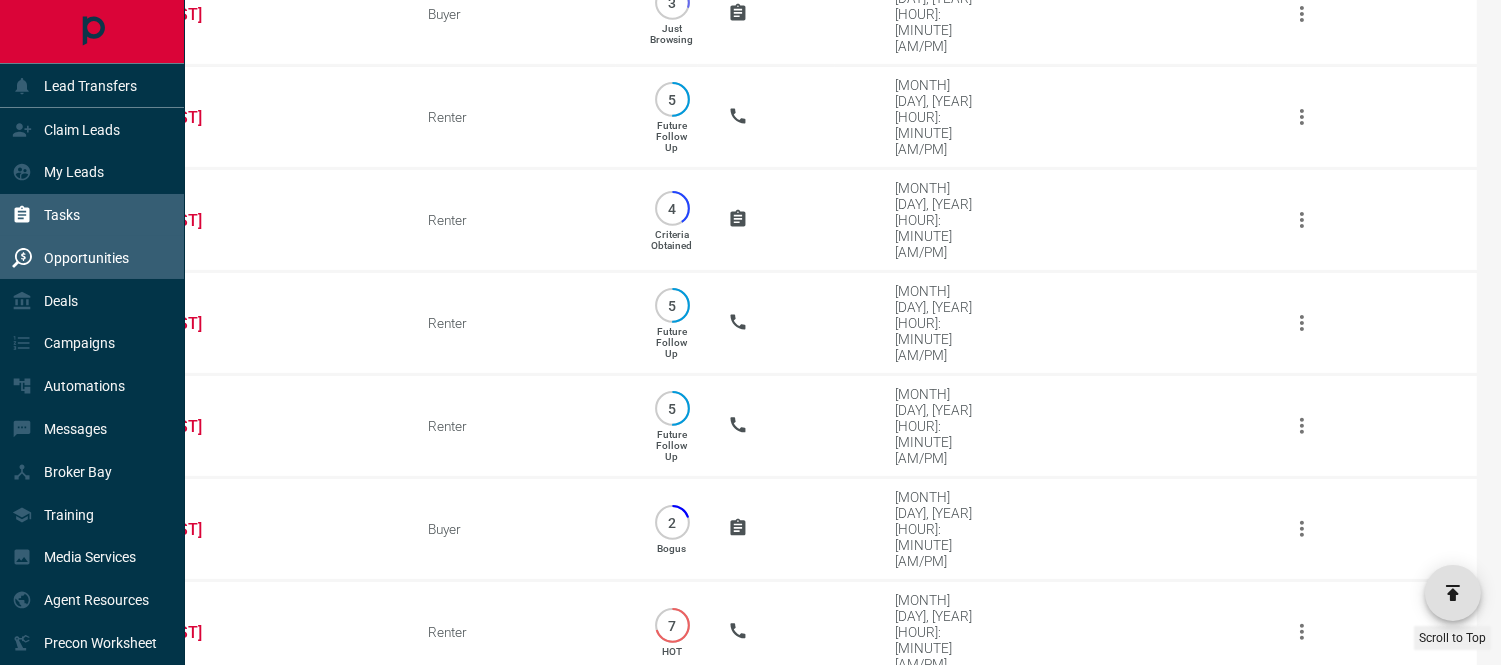 click on "Opportunities" at bounding box center (70, 257) 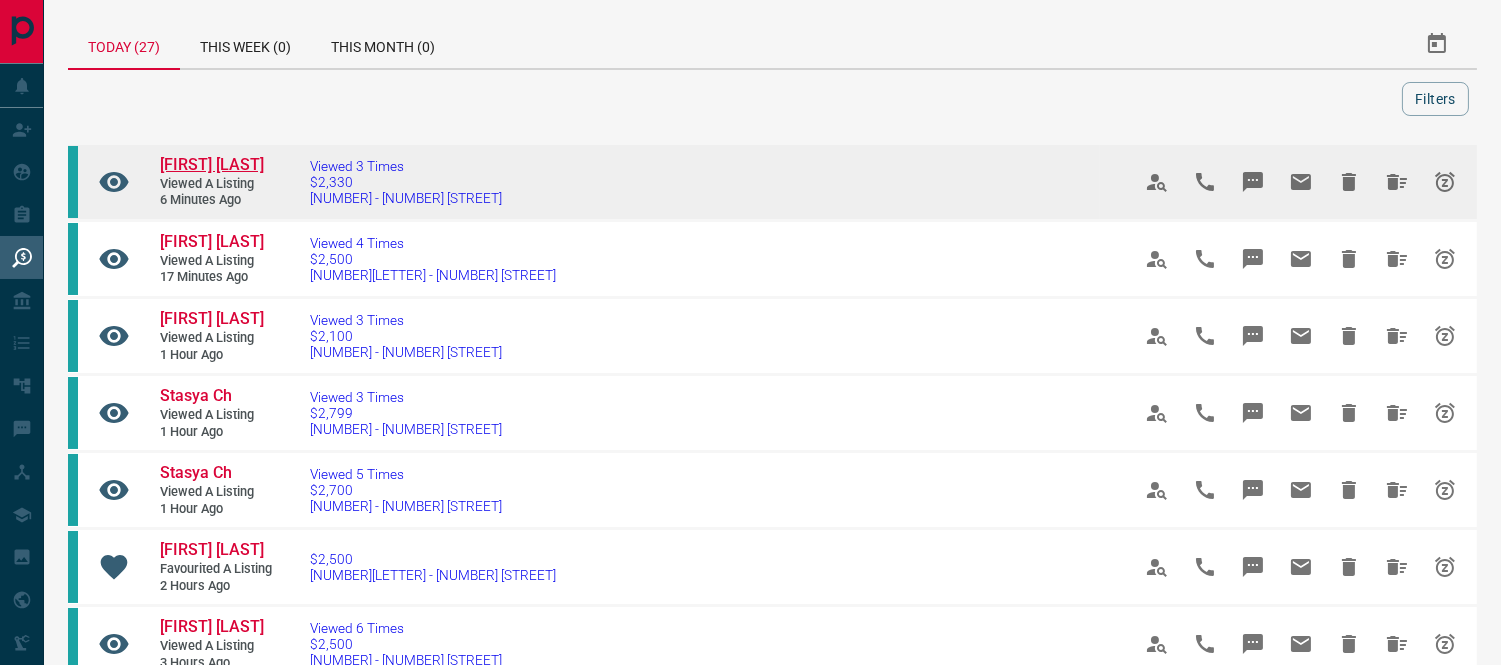 click on "[FIRST] [LAST]" at bounding box center (212, 164) 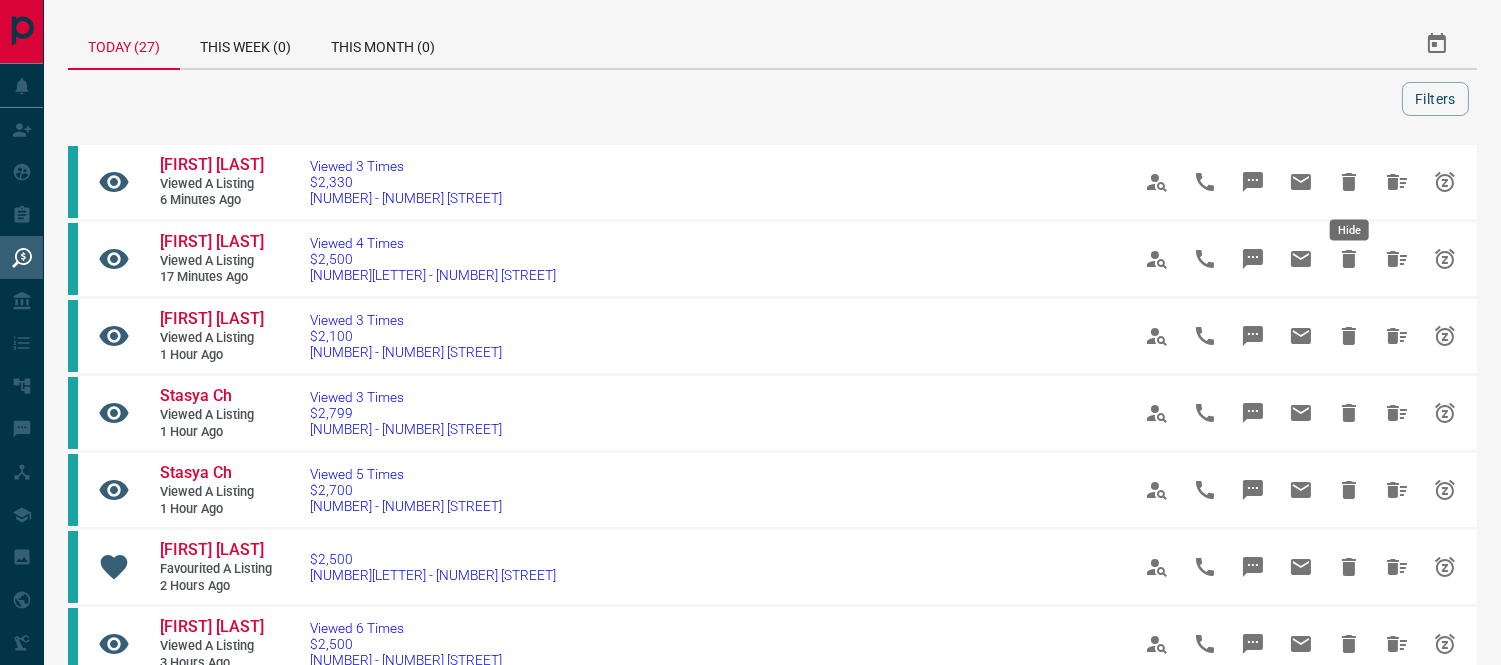 click 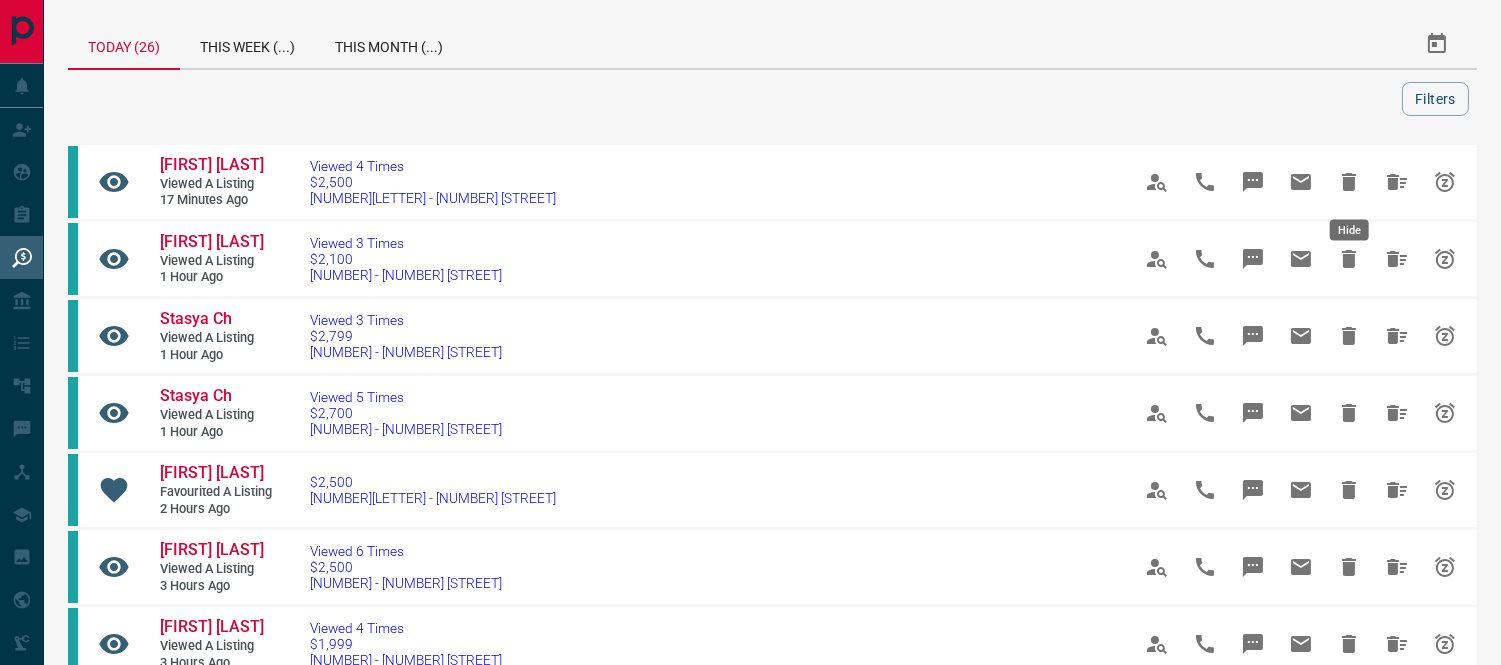 click 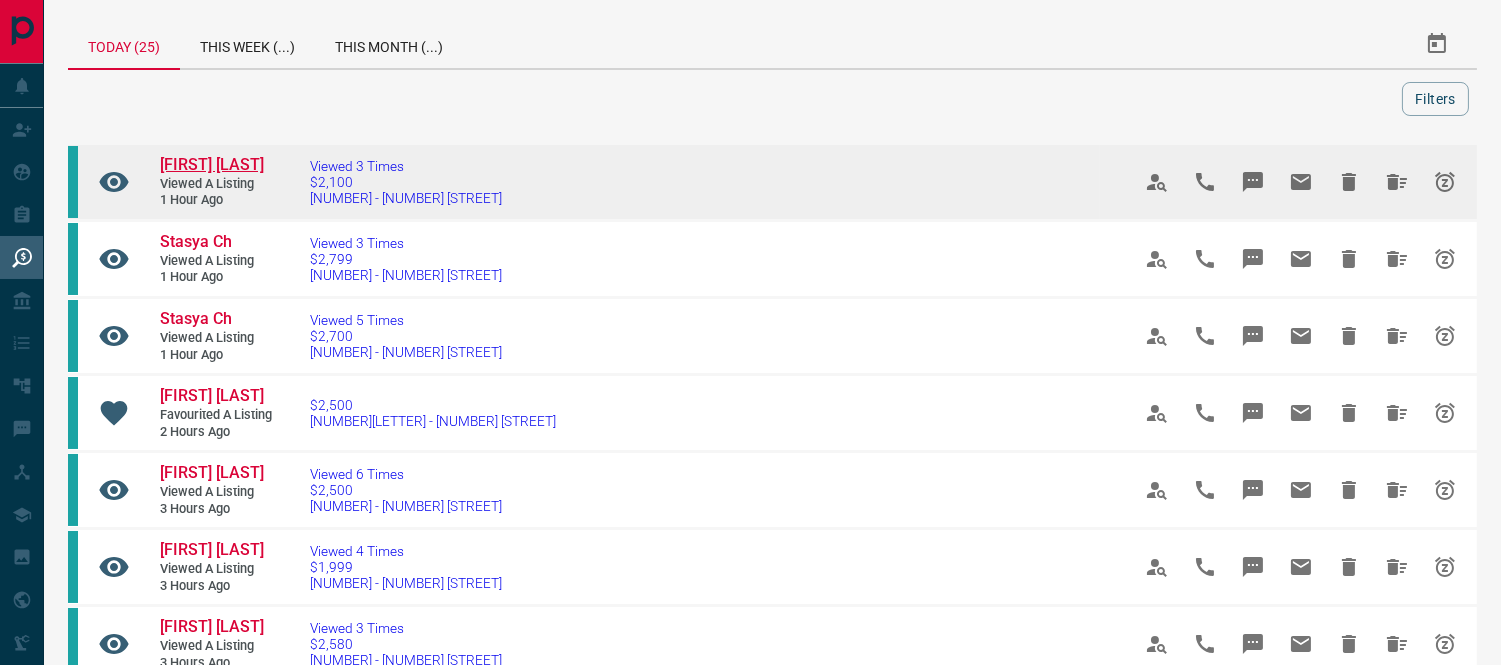 click on "[FIRST] [LAST]" at bounding box center [212, 164] 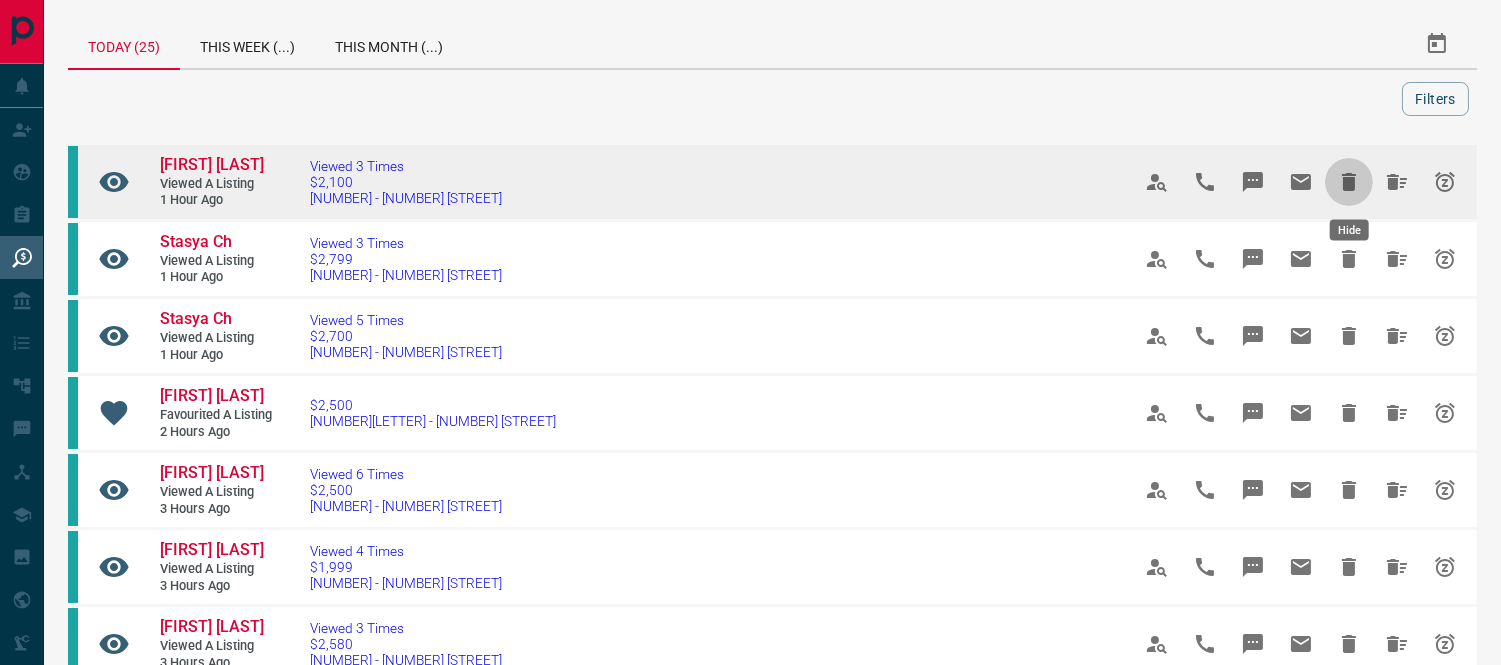 click at bounding box center [1349, 182] 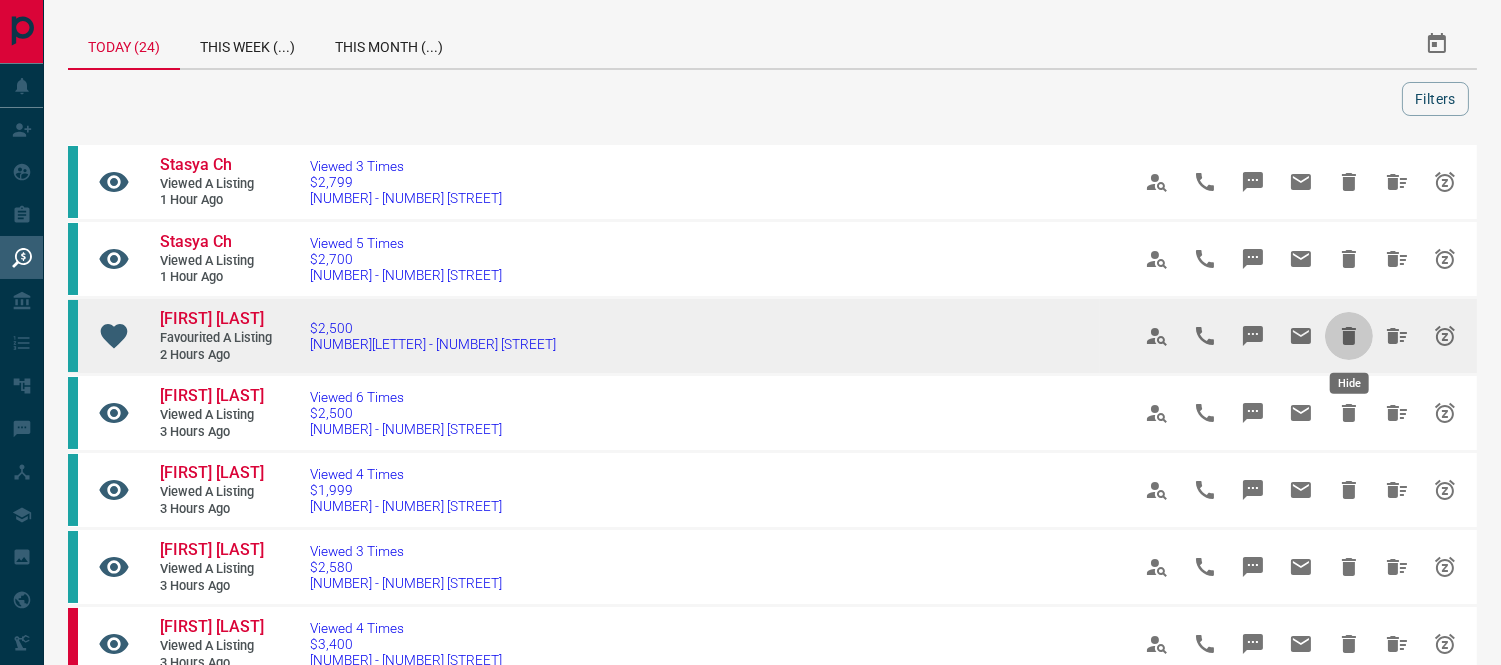 click 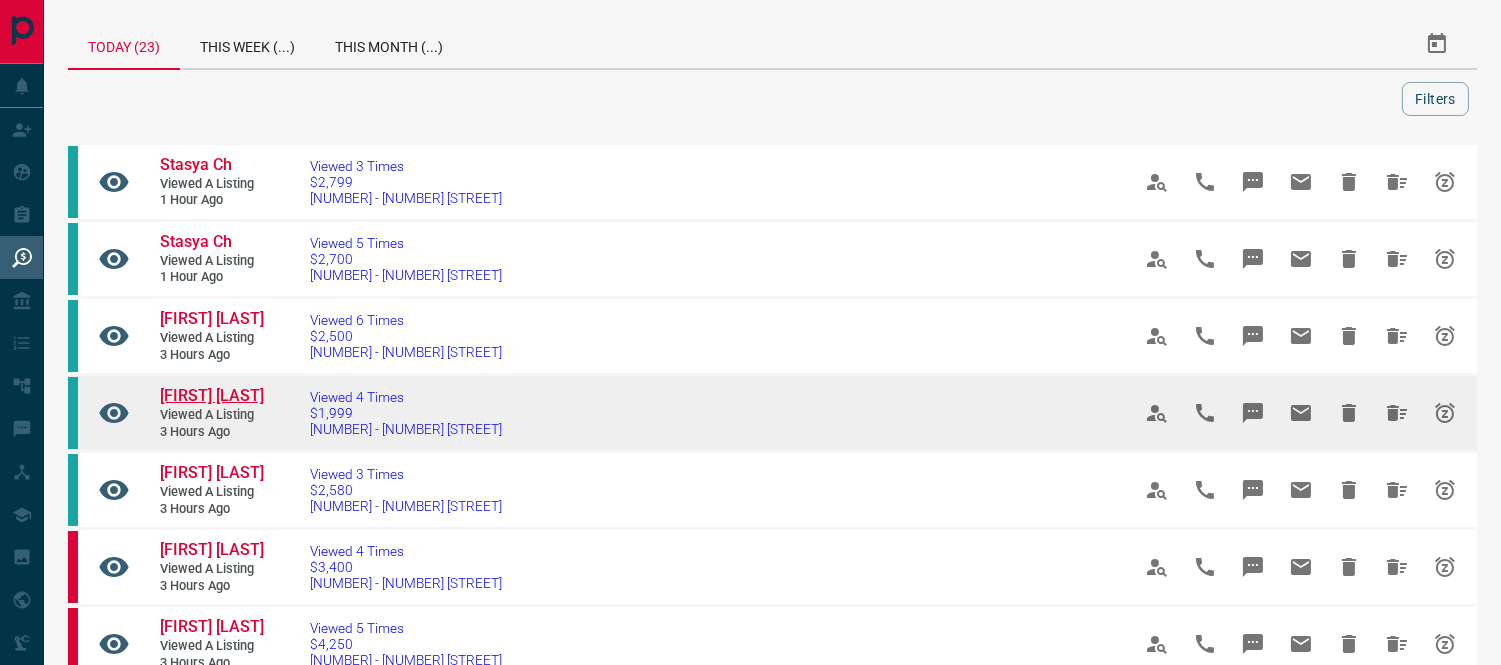 click on "[FIRST] [LAST]" at bounding box center [212, 395] 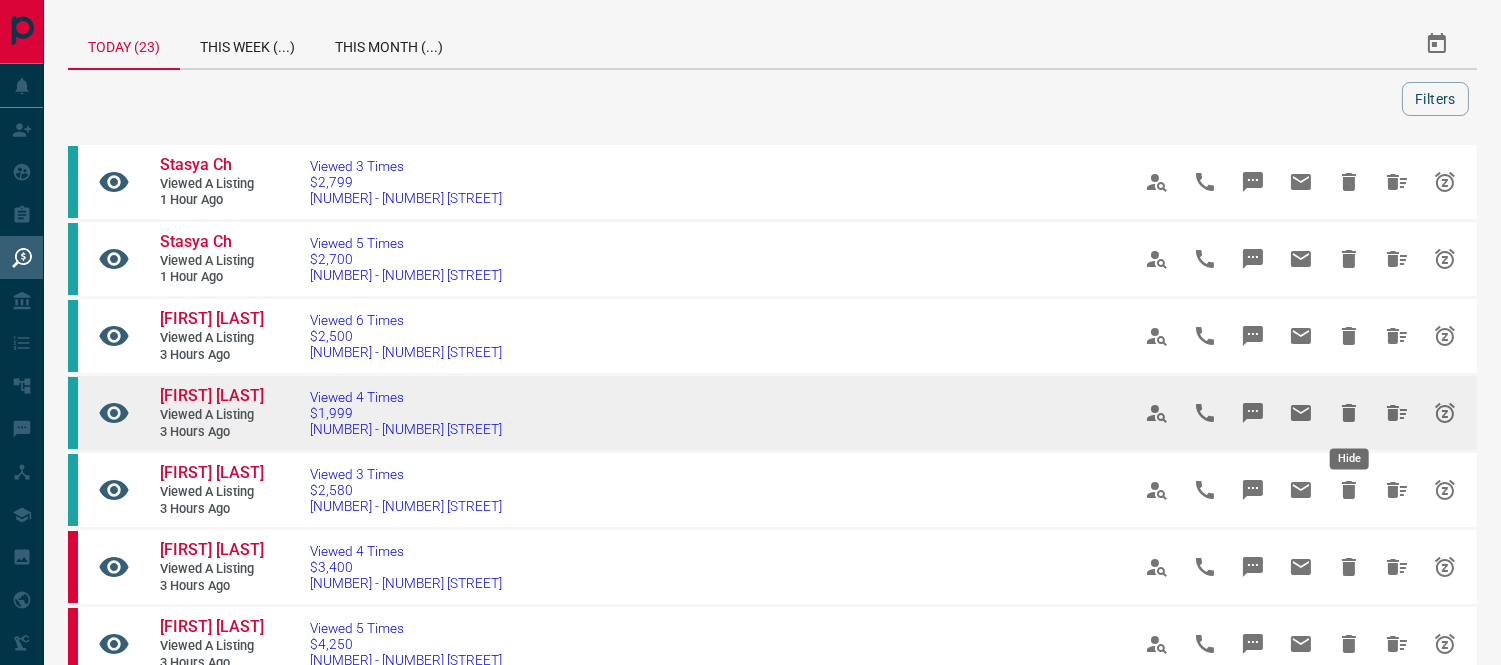 click 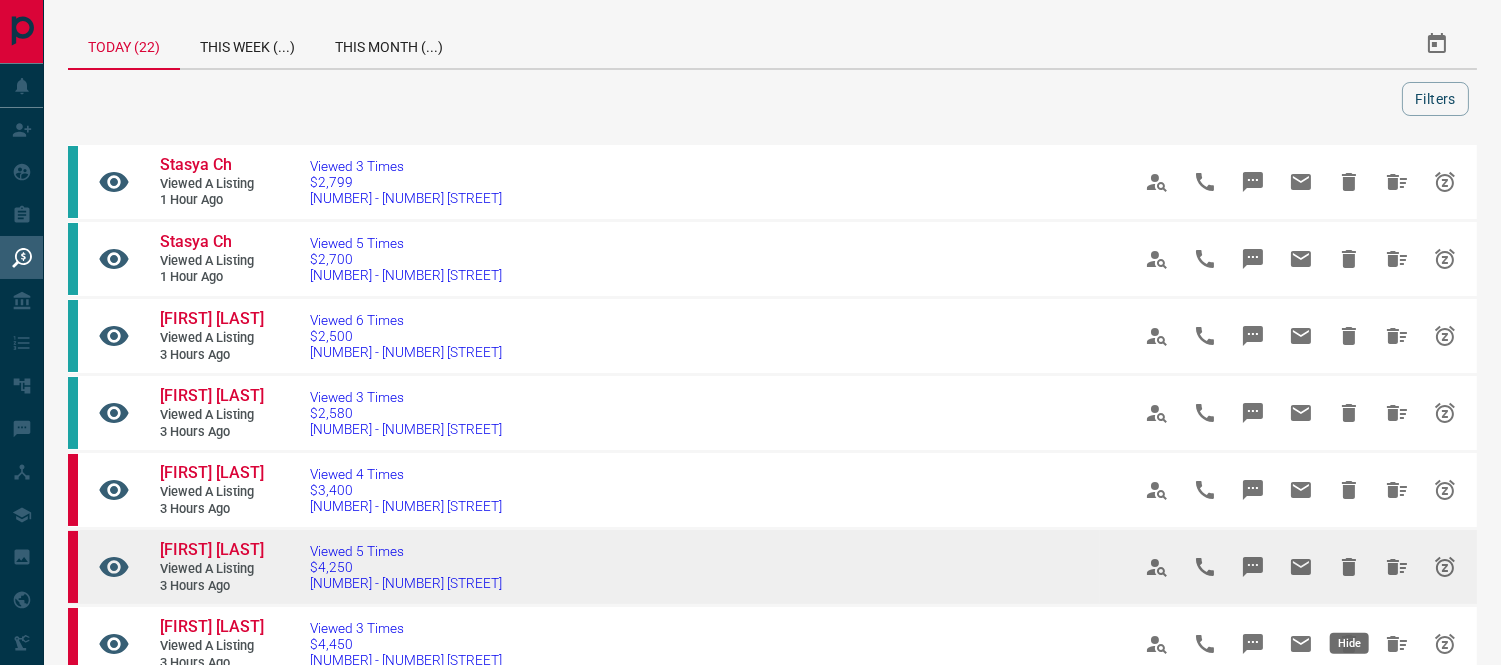 click at bounding box center [1349, 567] 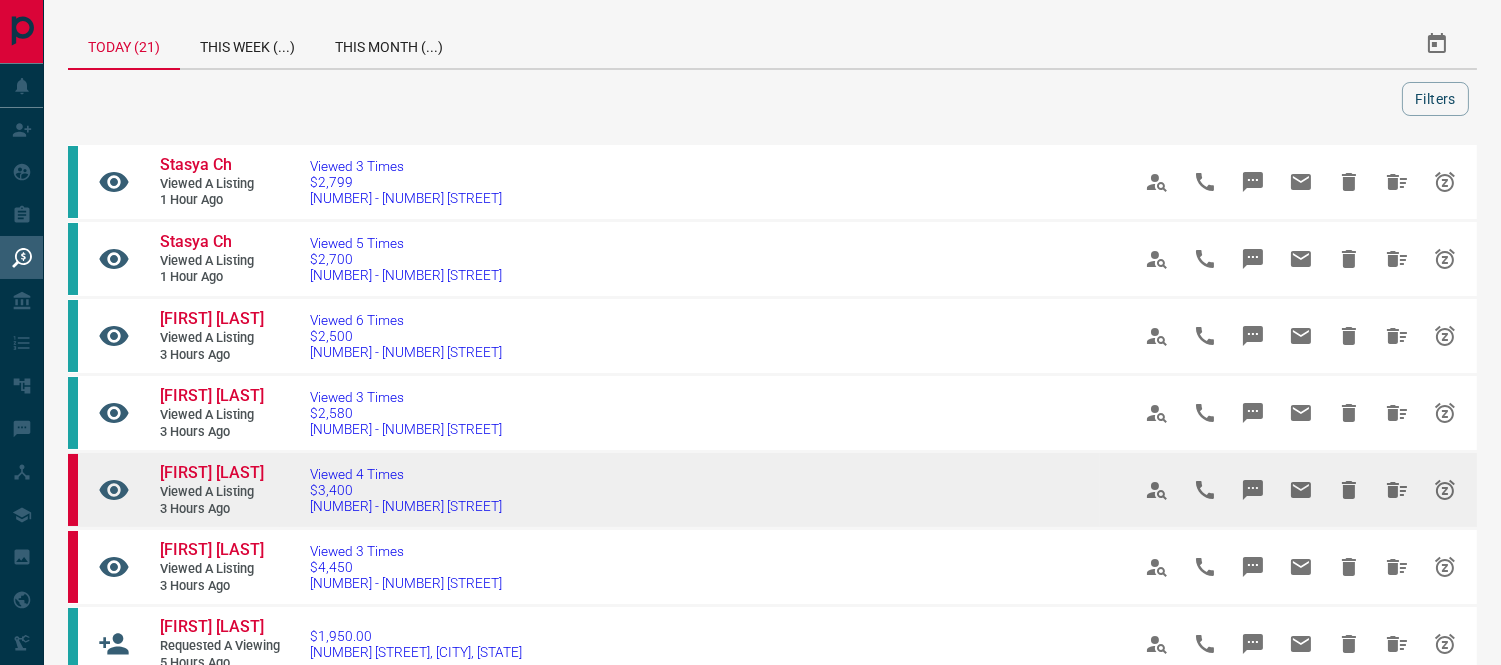 scroll, scrollTop: 222, scrollLeft: 0, axis: vertical 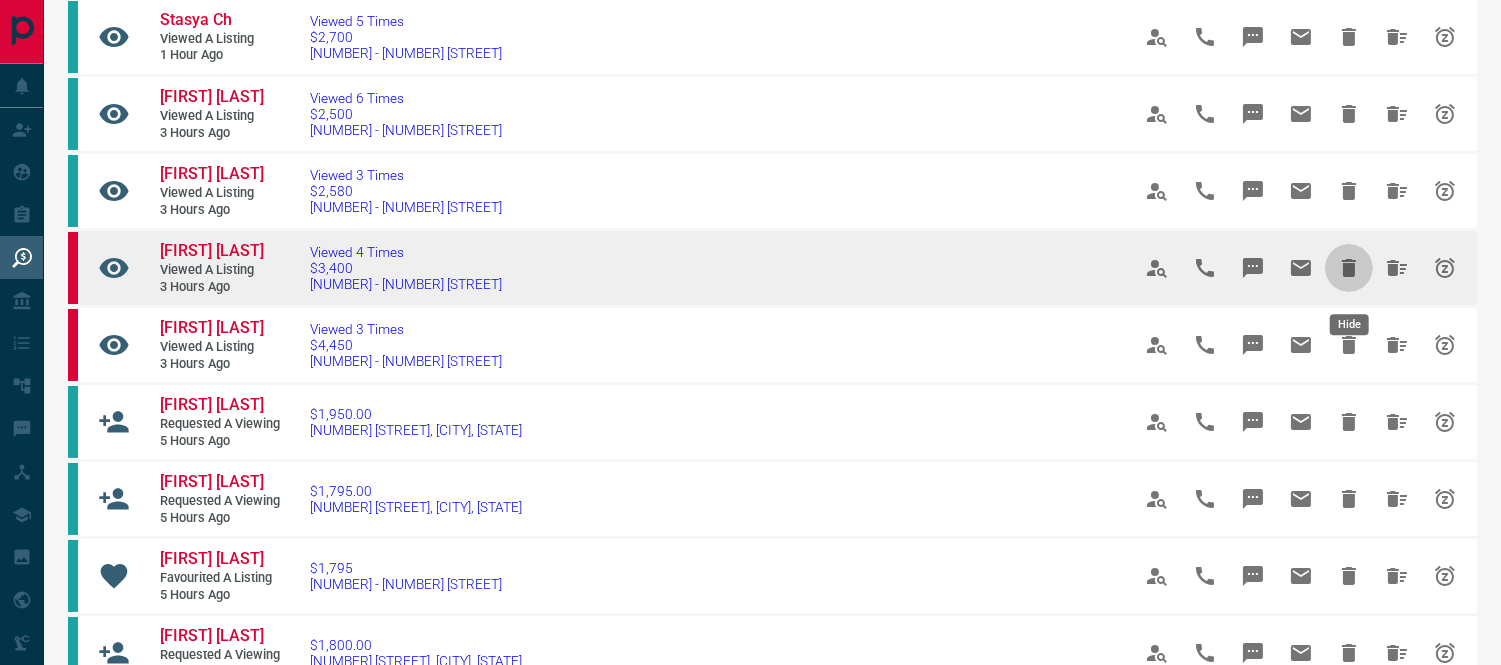 click 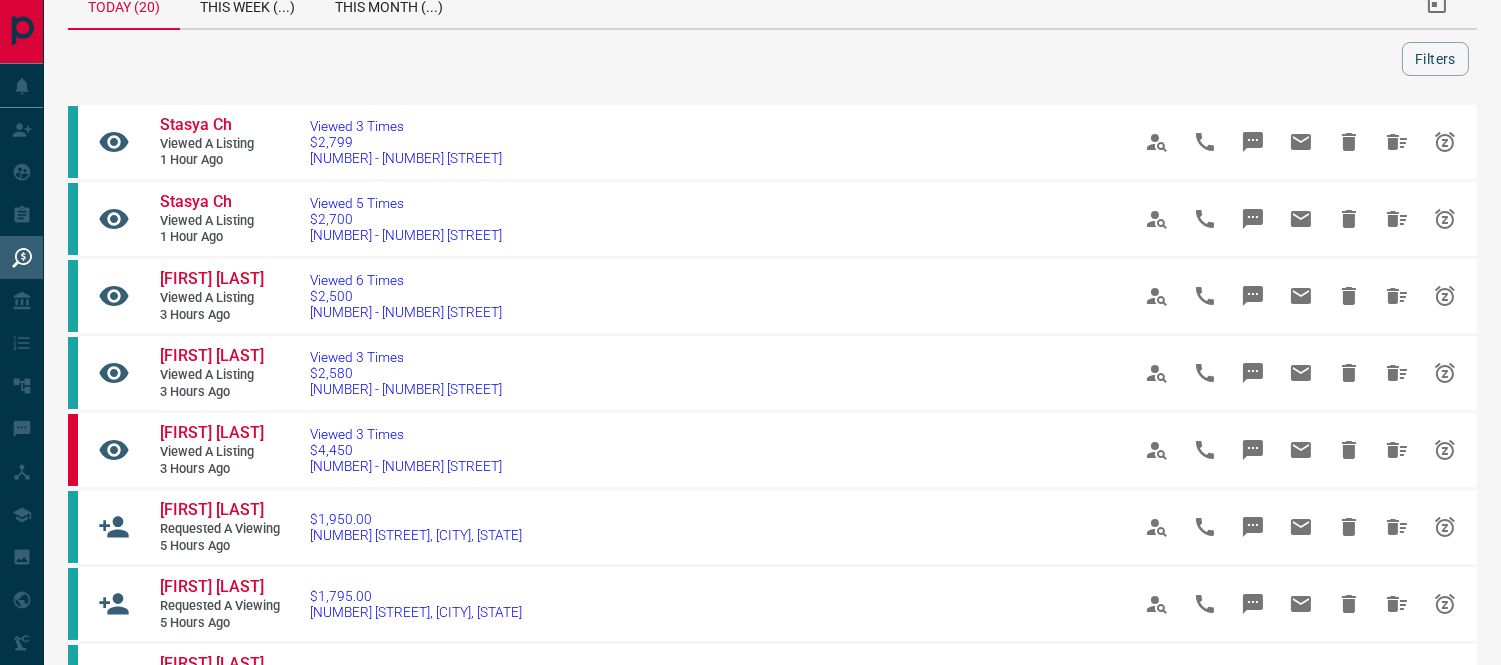 scroll, scrollTop: 222, scrollLeft: 0, axis: vertical 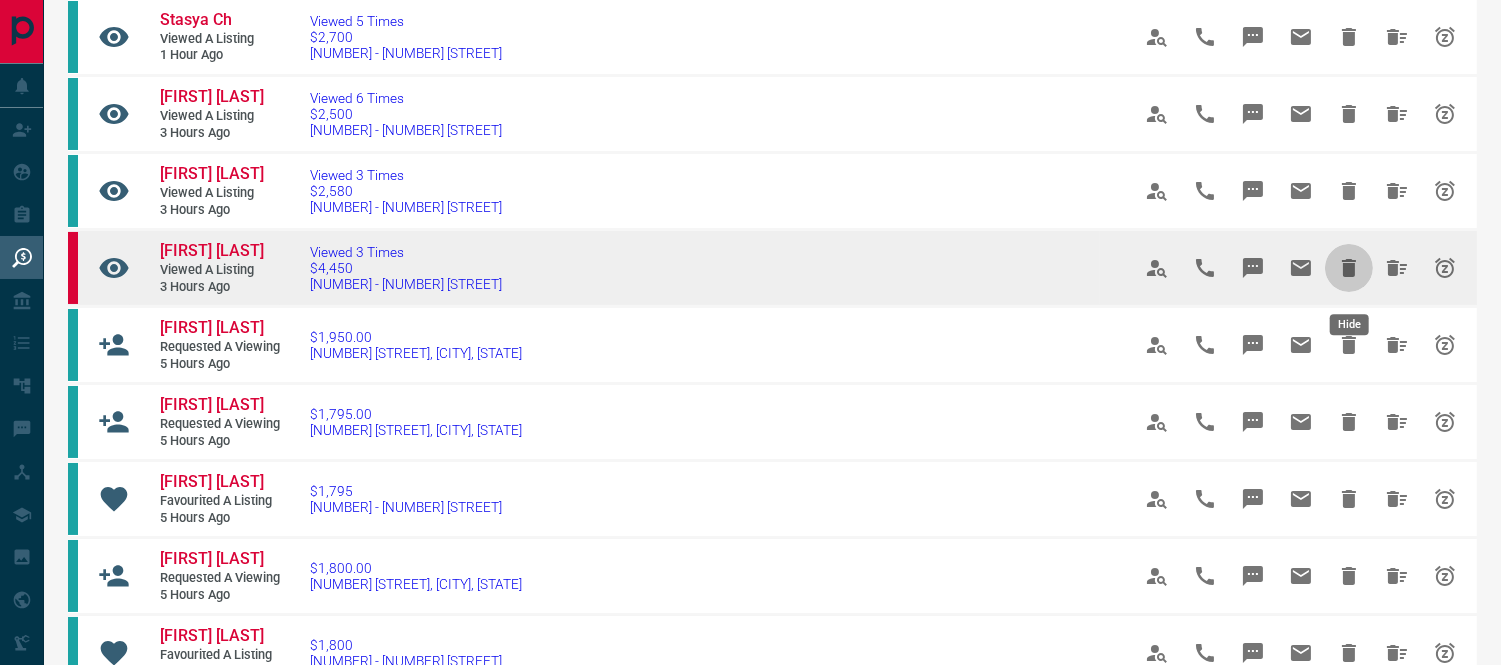 click 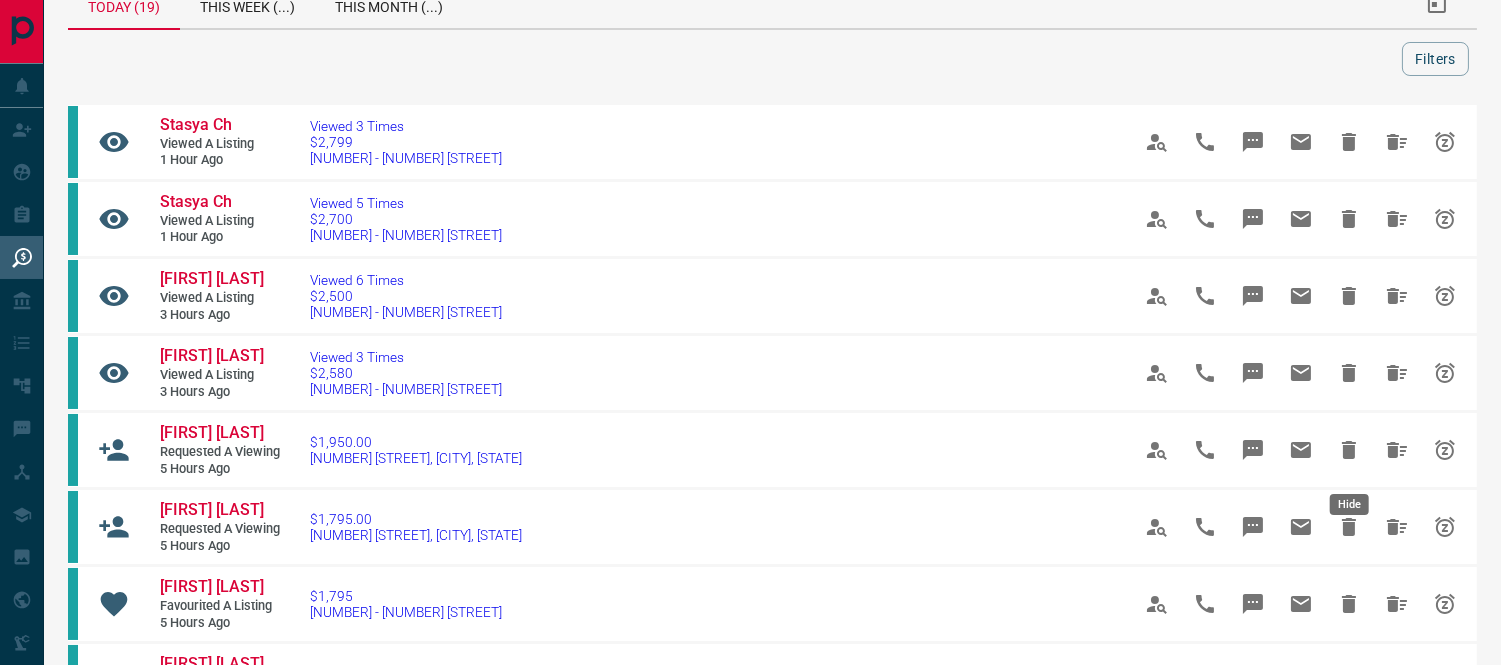 scroll, scrollTop: 222, scrollLeft: 0, axis: vertical 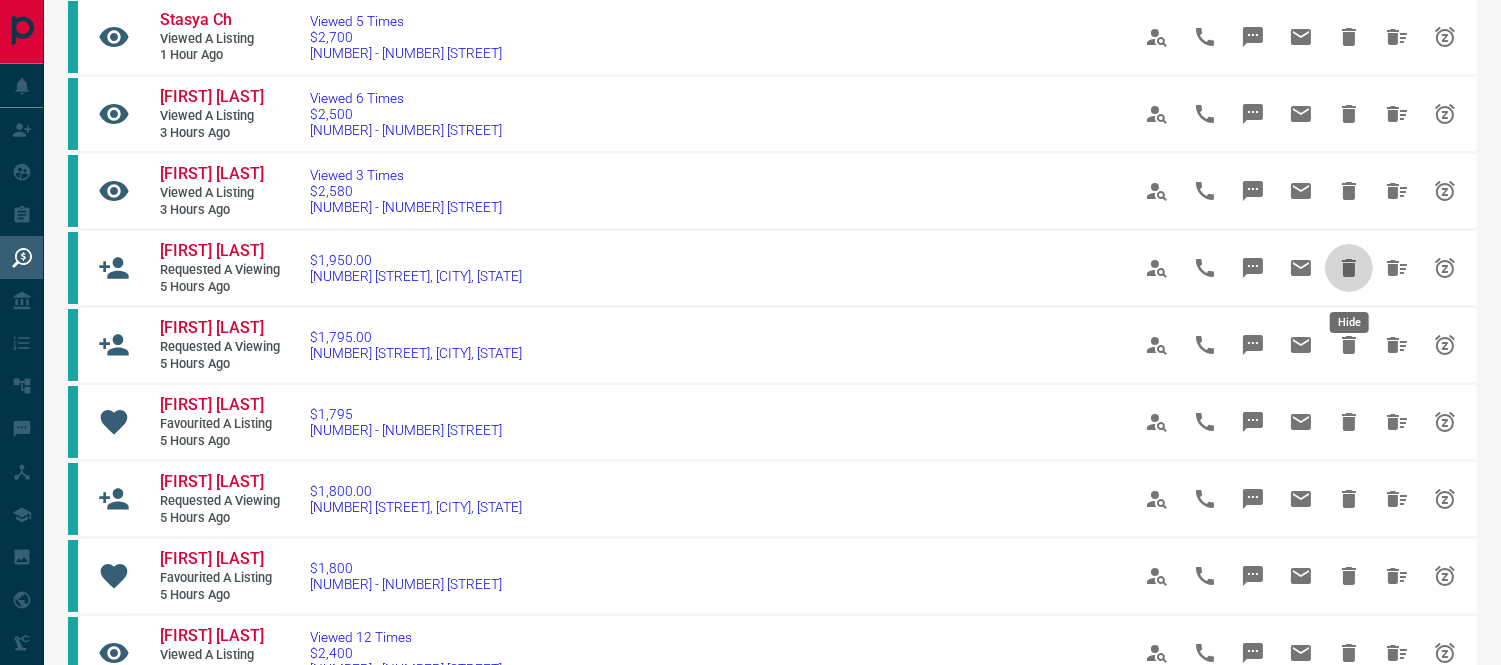 click 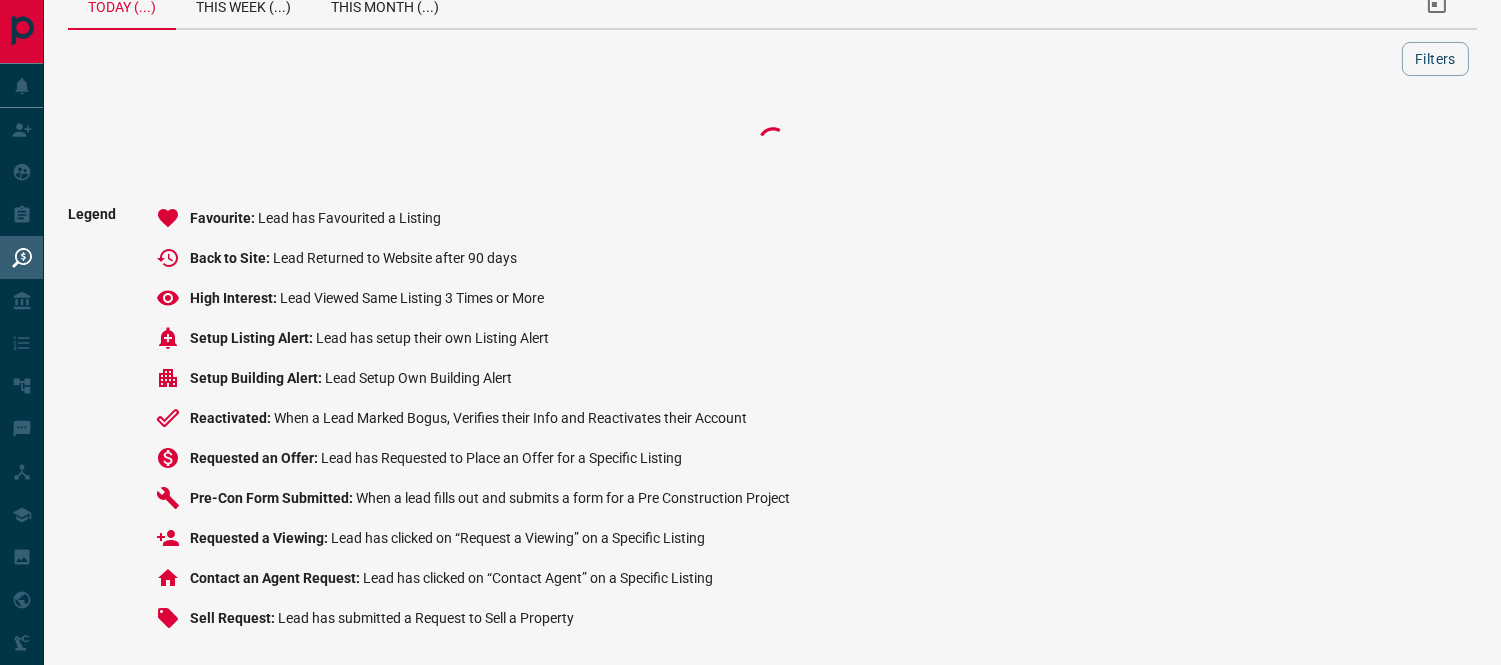scroll, scrollTop: 222, scrollLeft: 0, axis: vertical 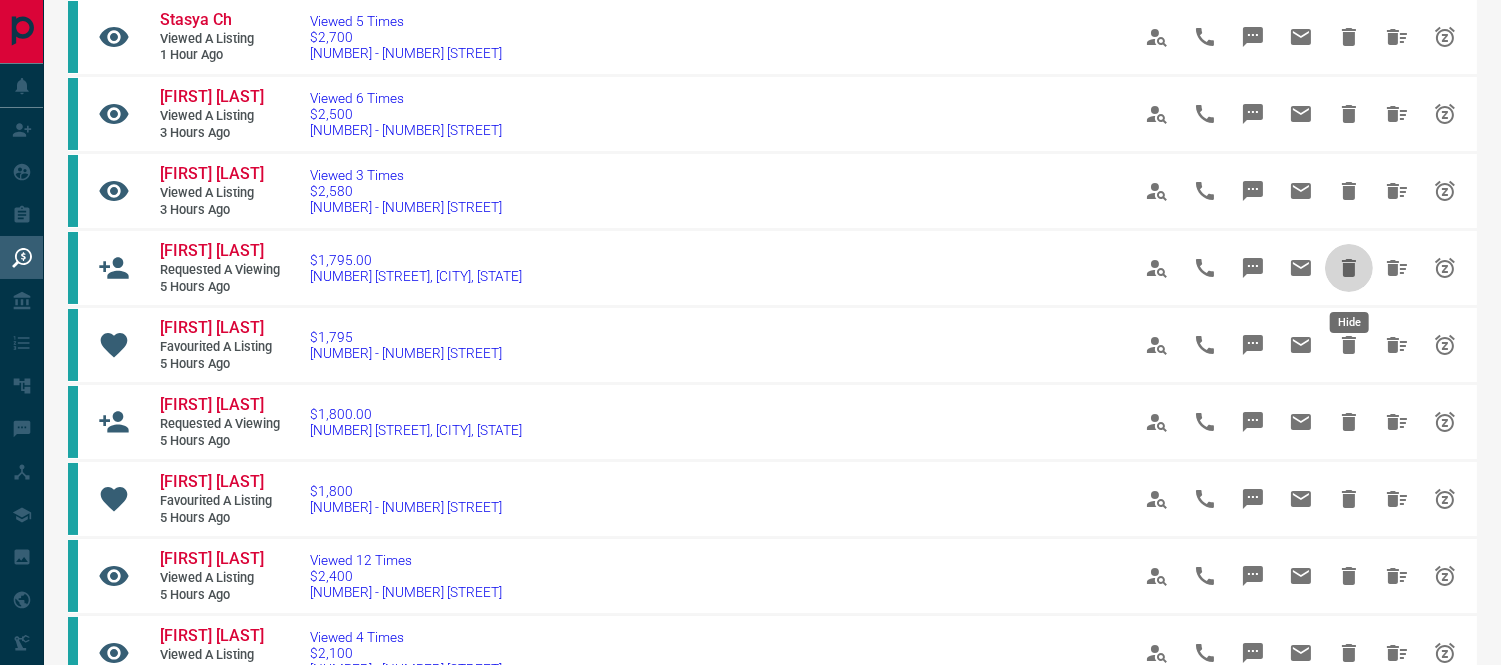 click 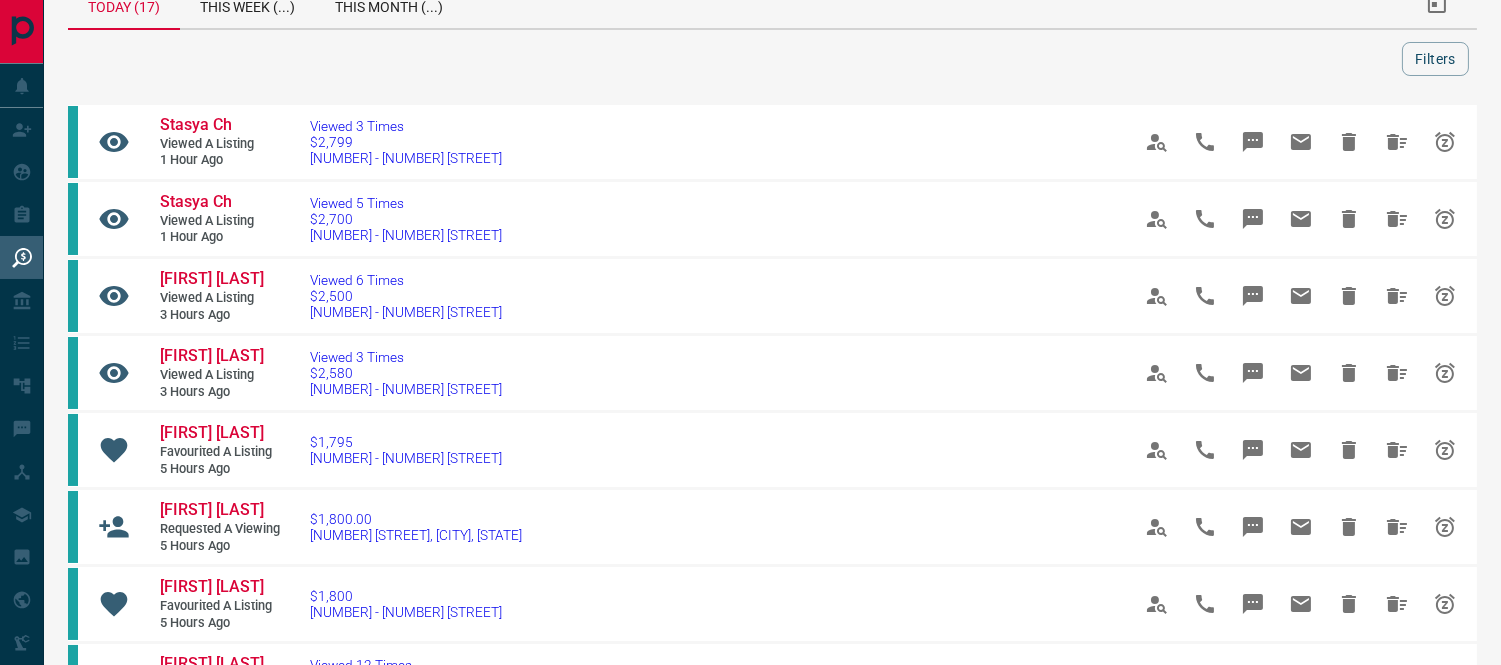 scroll, scrollTop: 222, scrollLeft: 0, axis: vertical 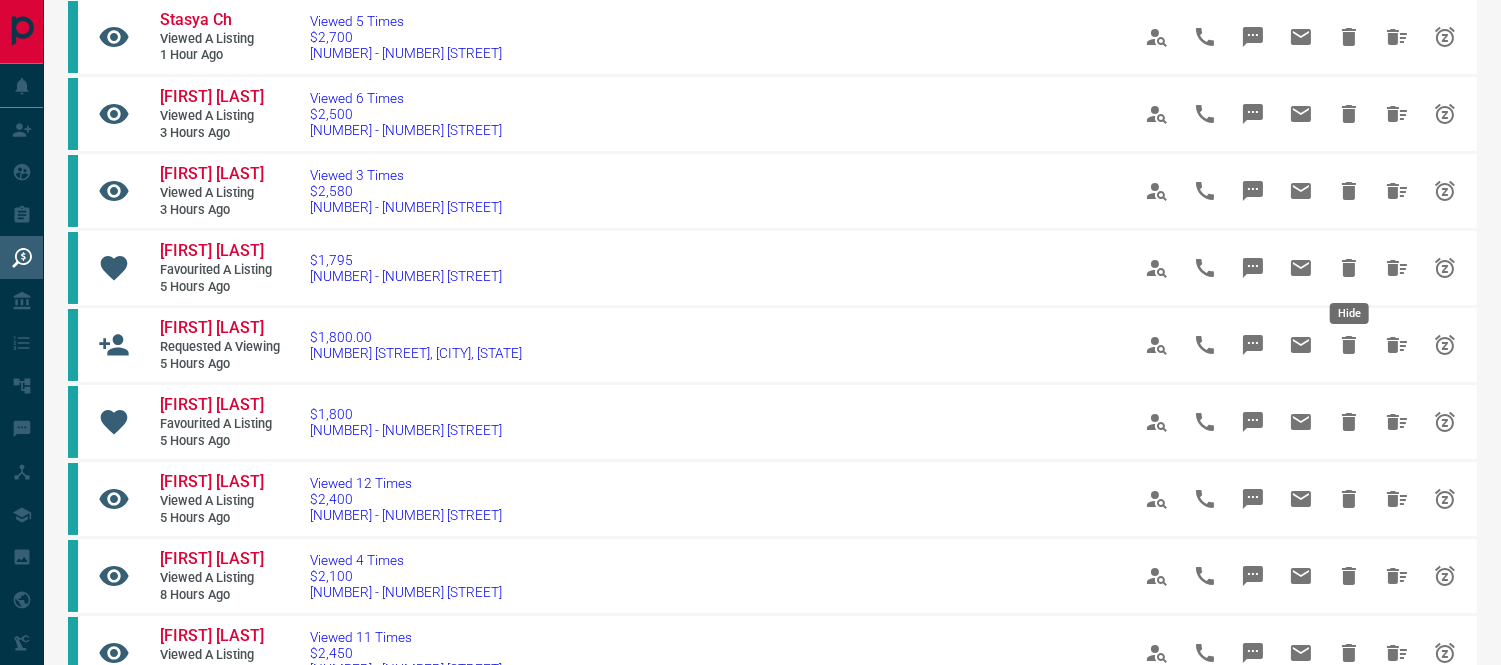 click at bounding box center [1349, 268] 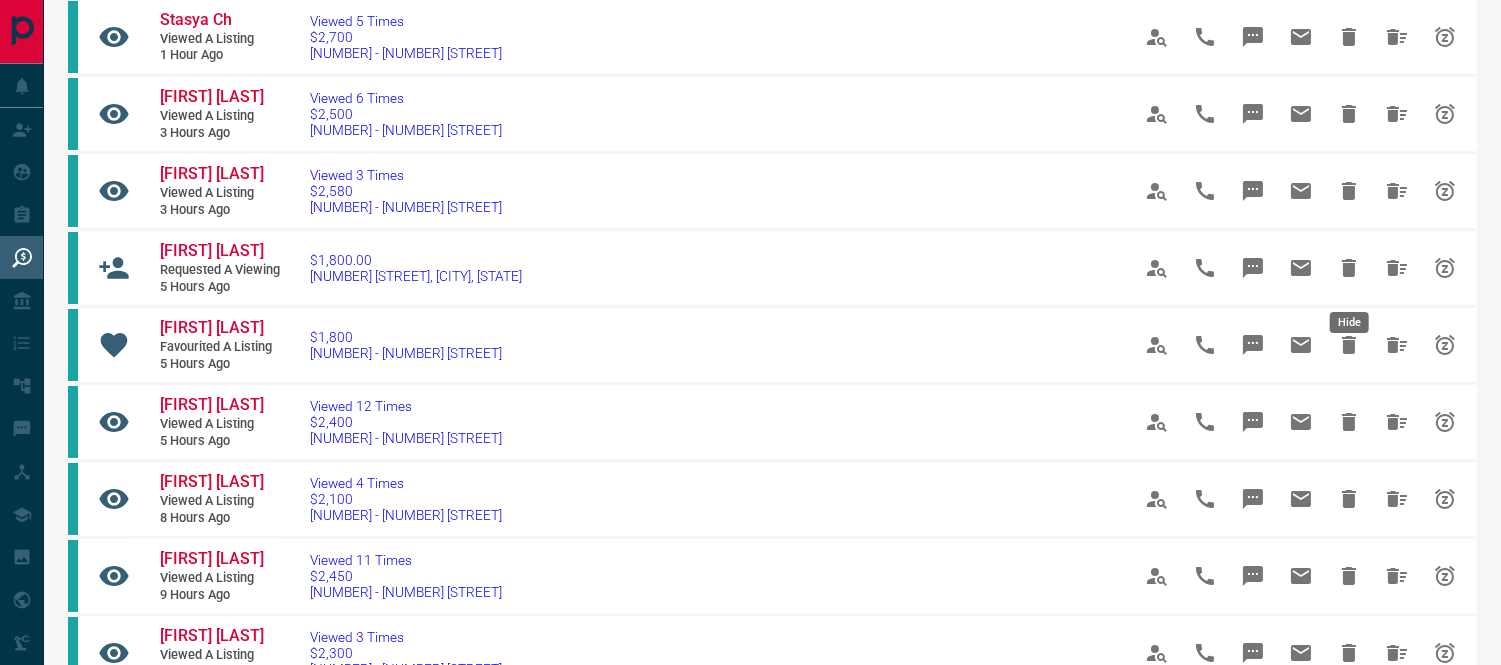 click 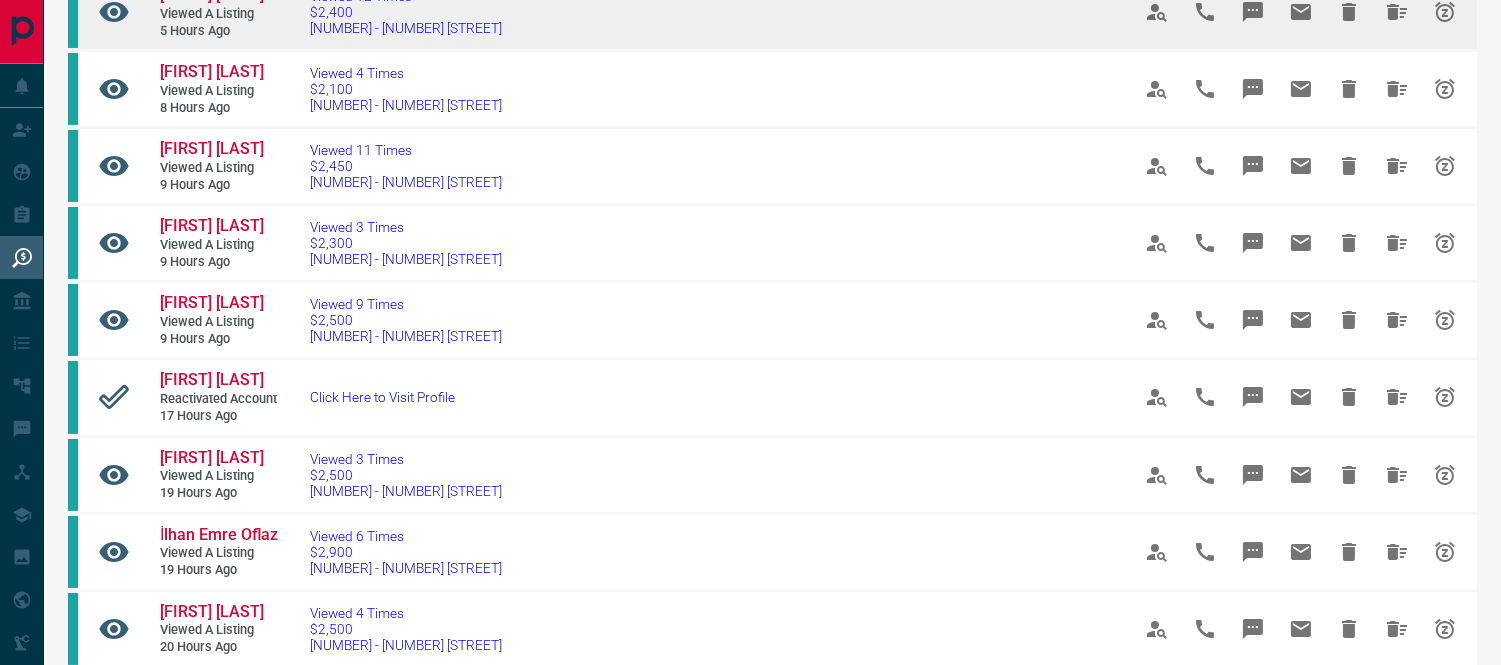 scroll, scrollTop: 666, scrollLeft: 0, axis: vertical 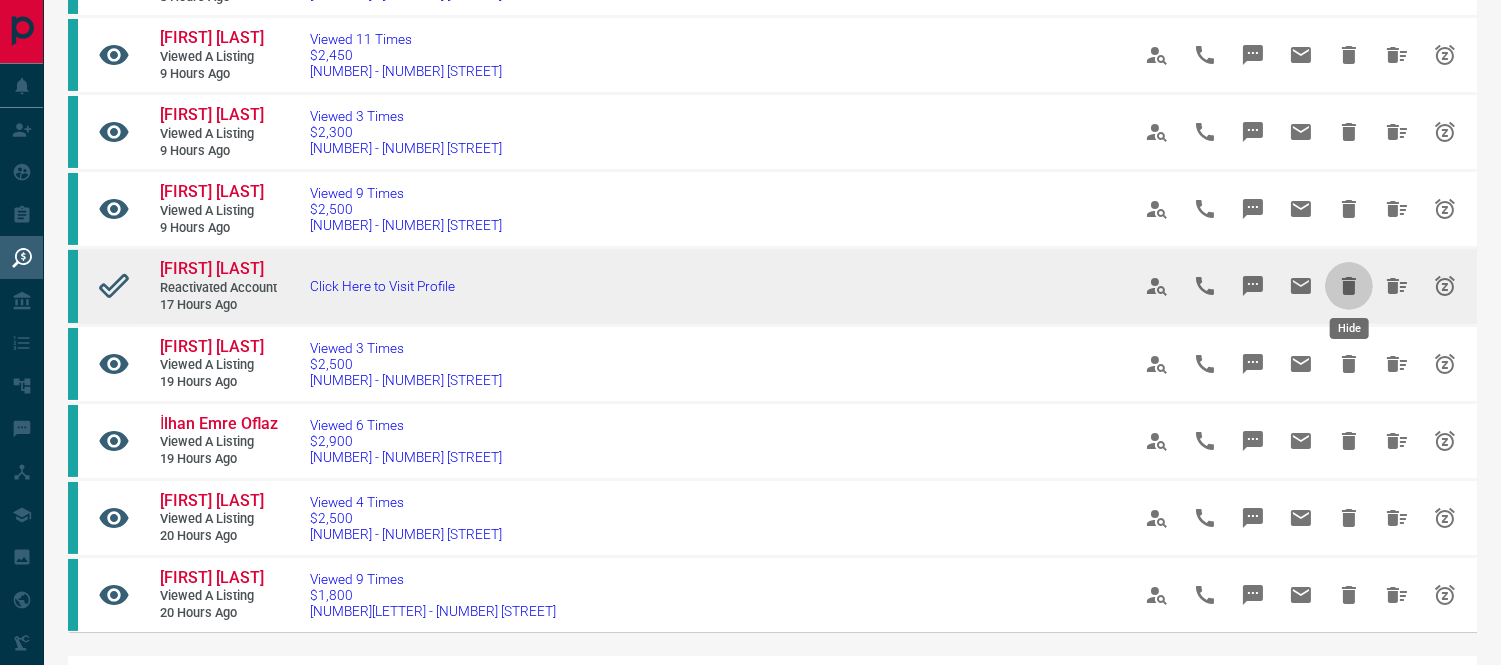 click 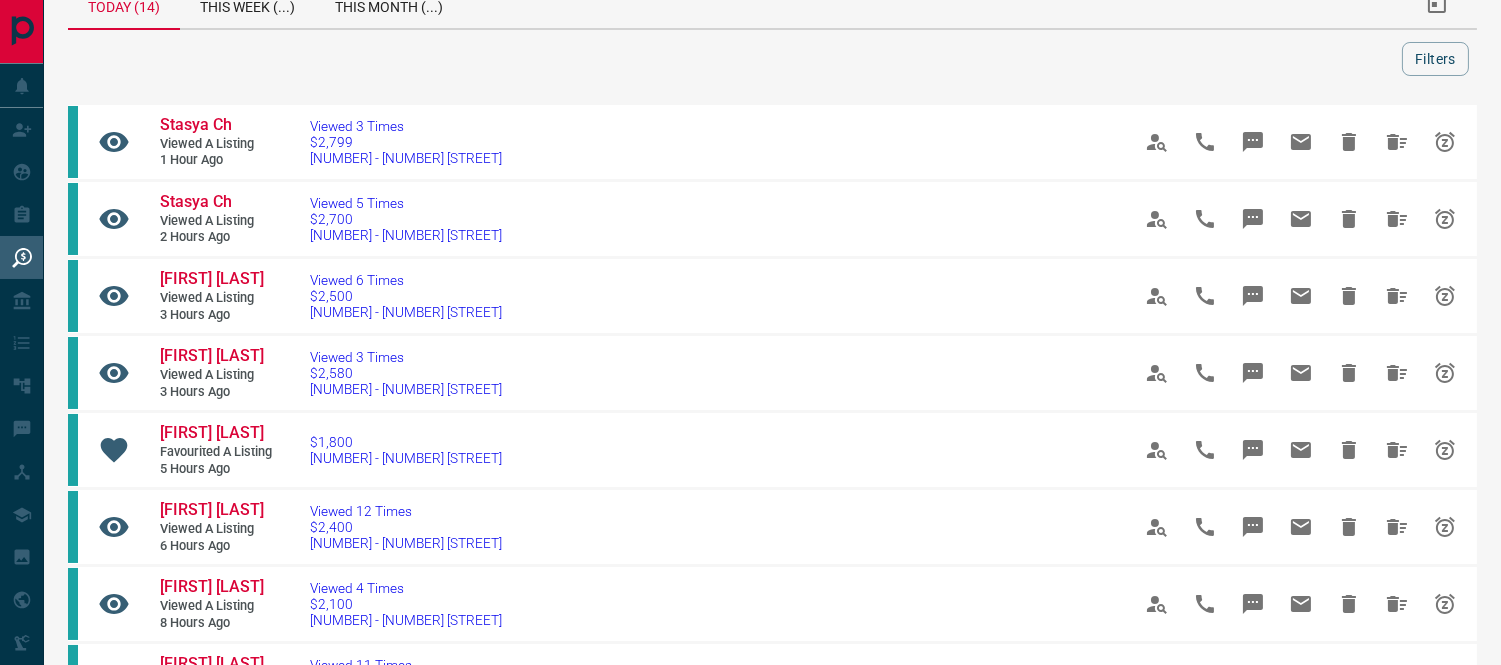 scroll, scrollTop: 666, scrollLeft: 0, axis: vertical 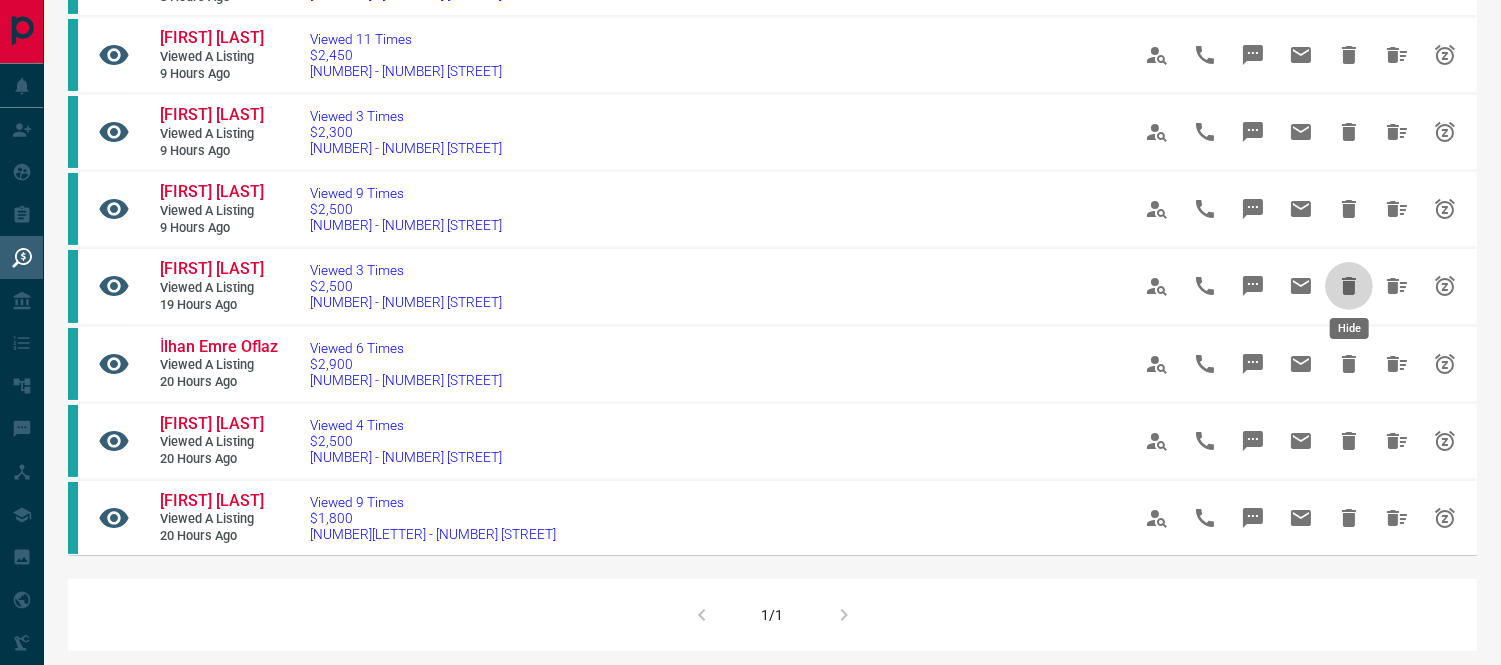 click 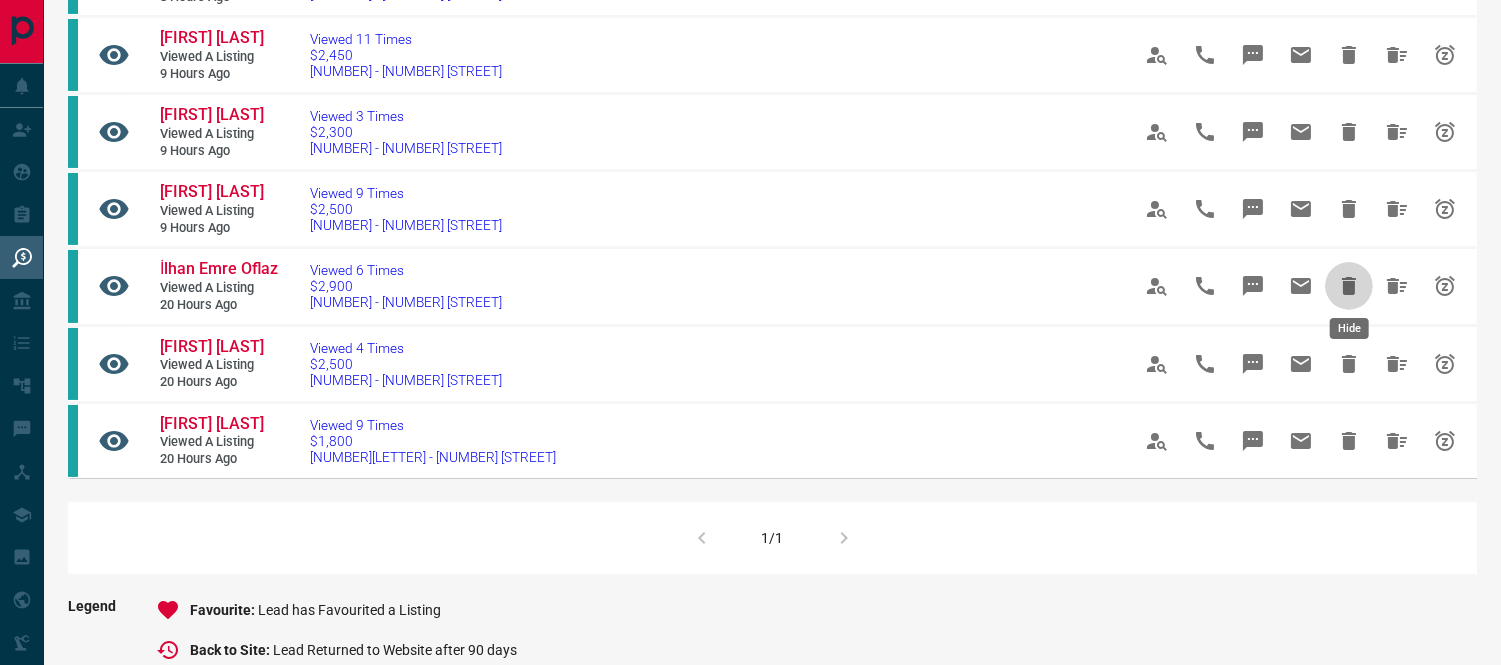 click 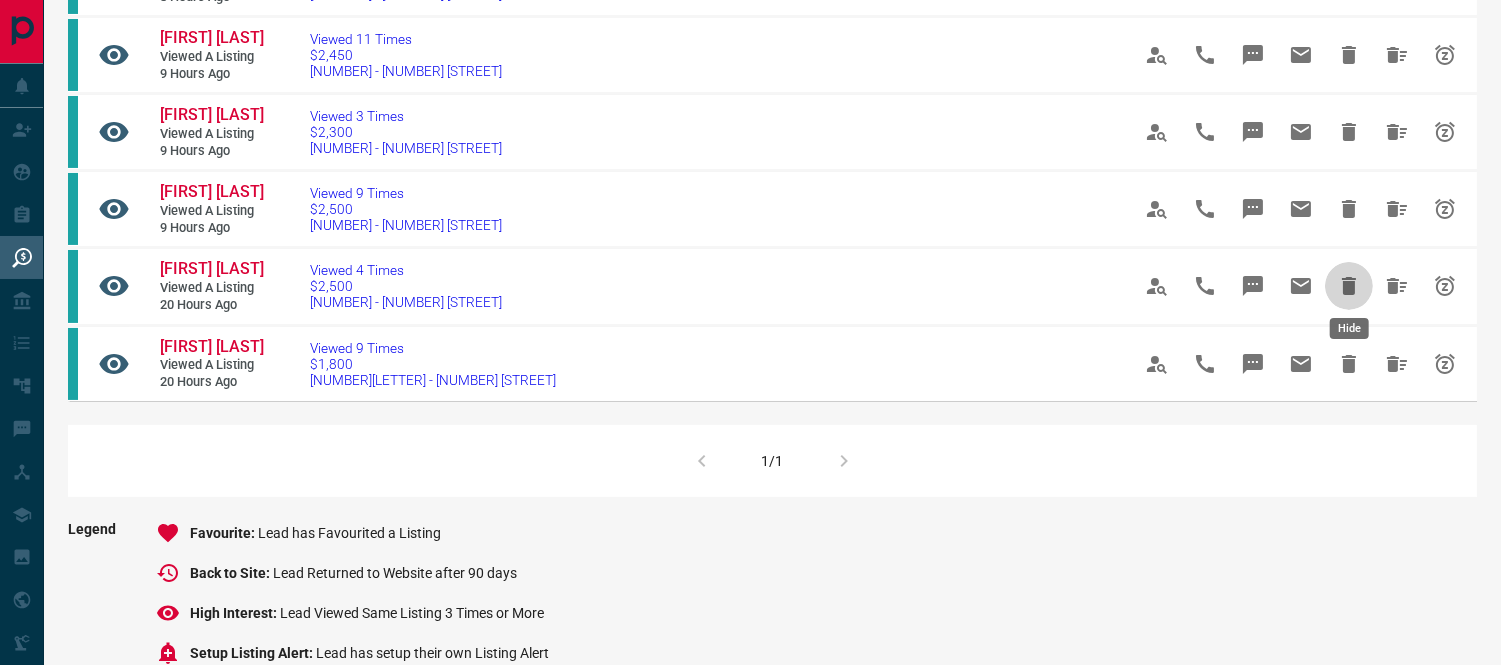 click 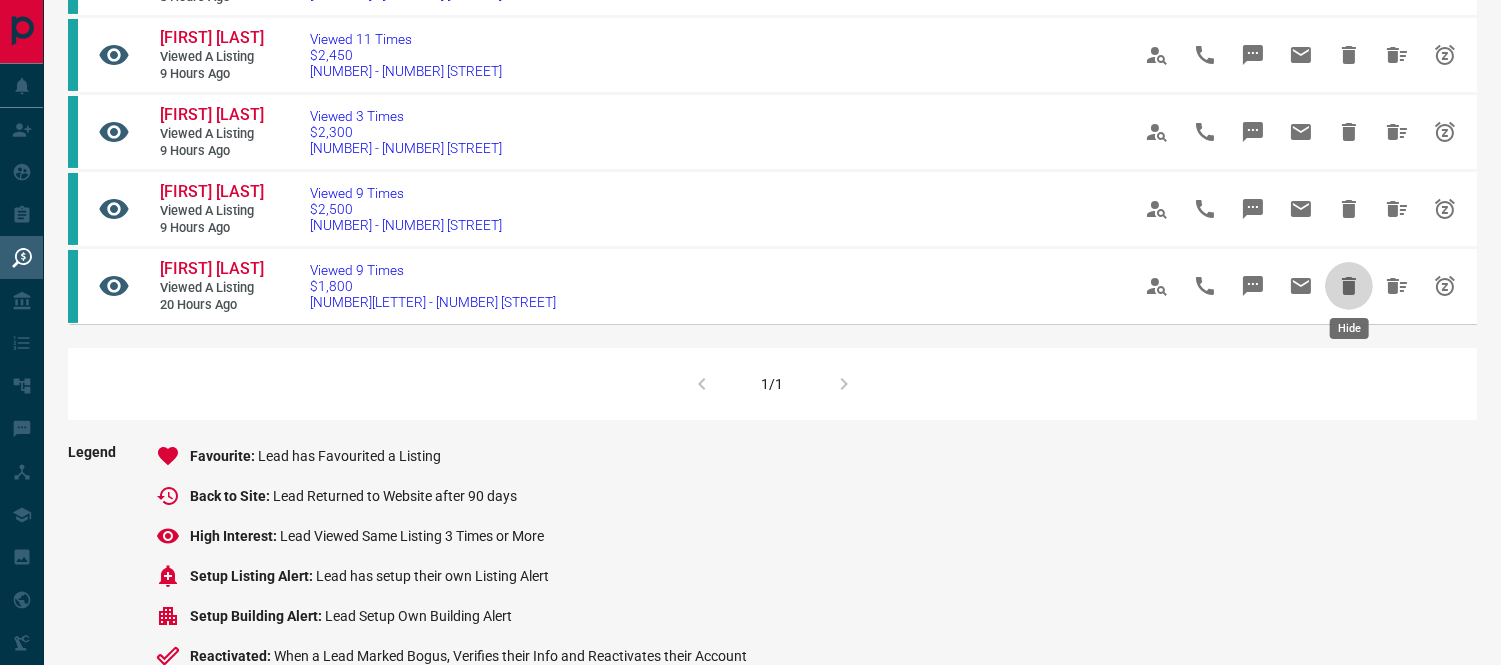 click 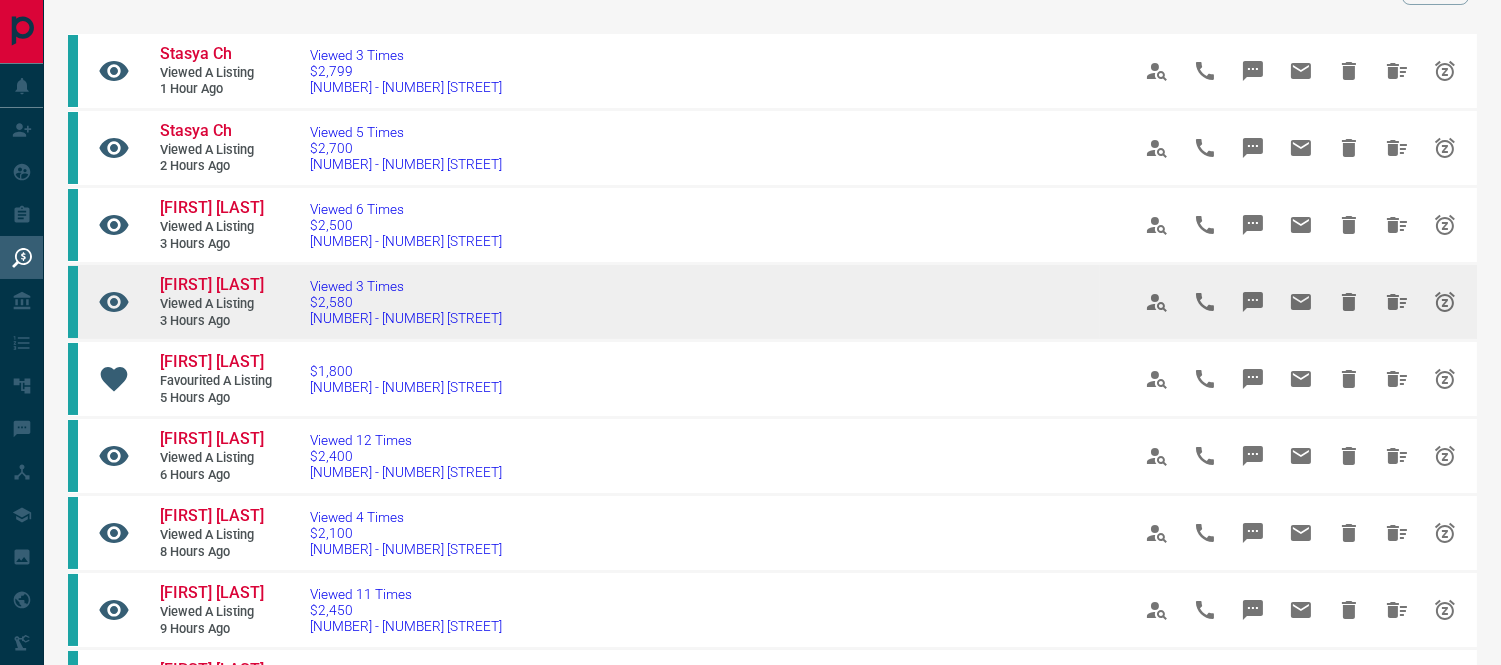 scroll, scrollTop: 0, scrollLeft: 0, axis: both 